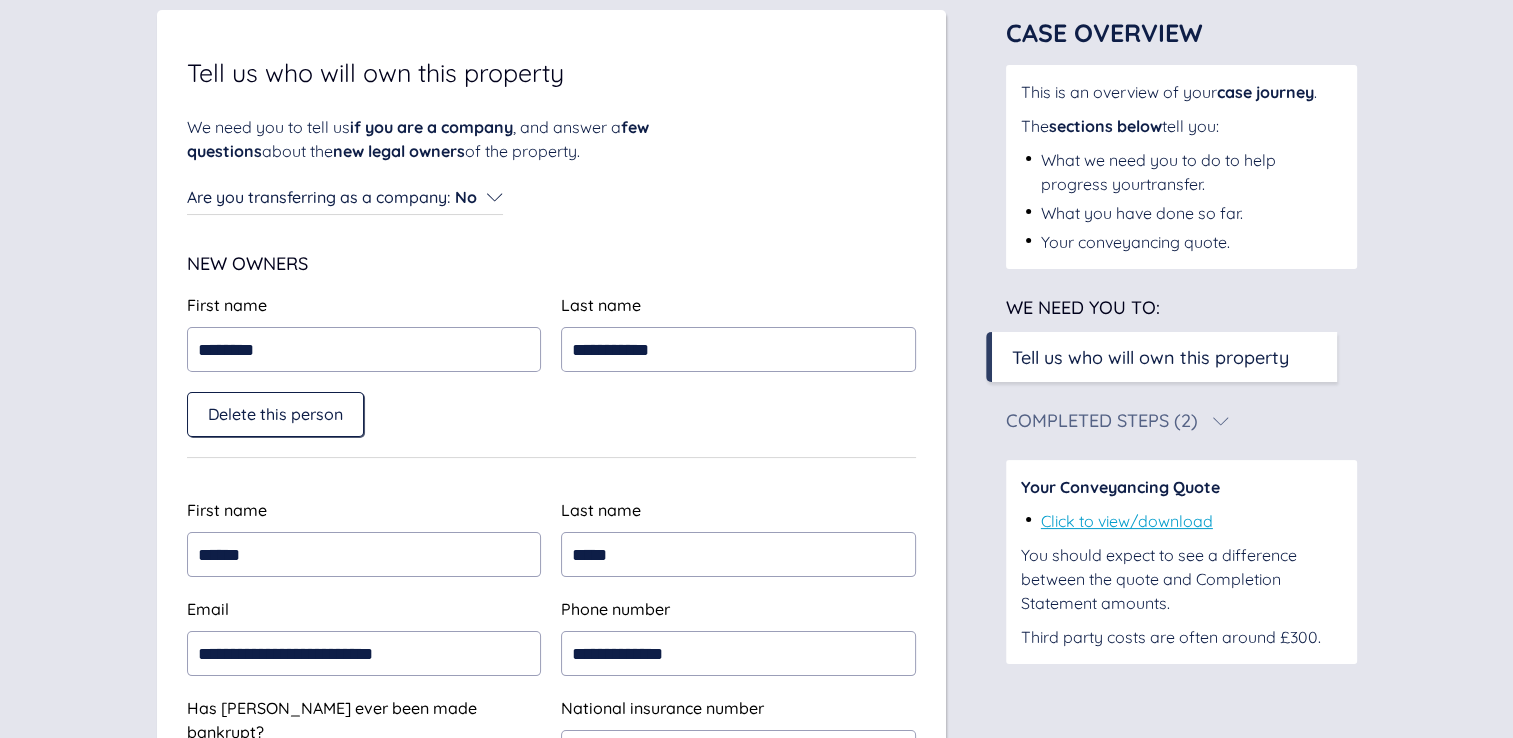 scroll, scrollTop: 400, scrollLeft: 0, axis: vertical 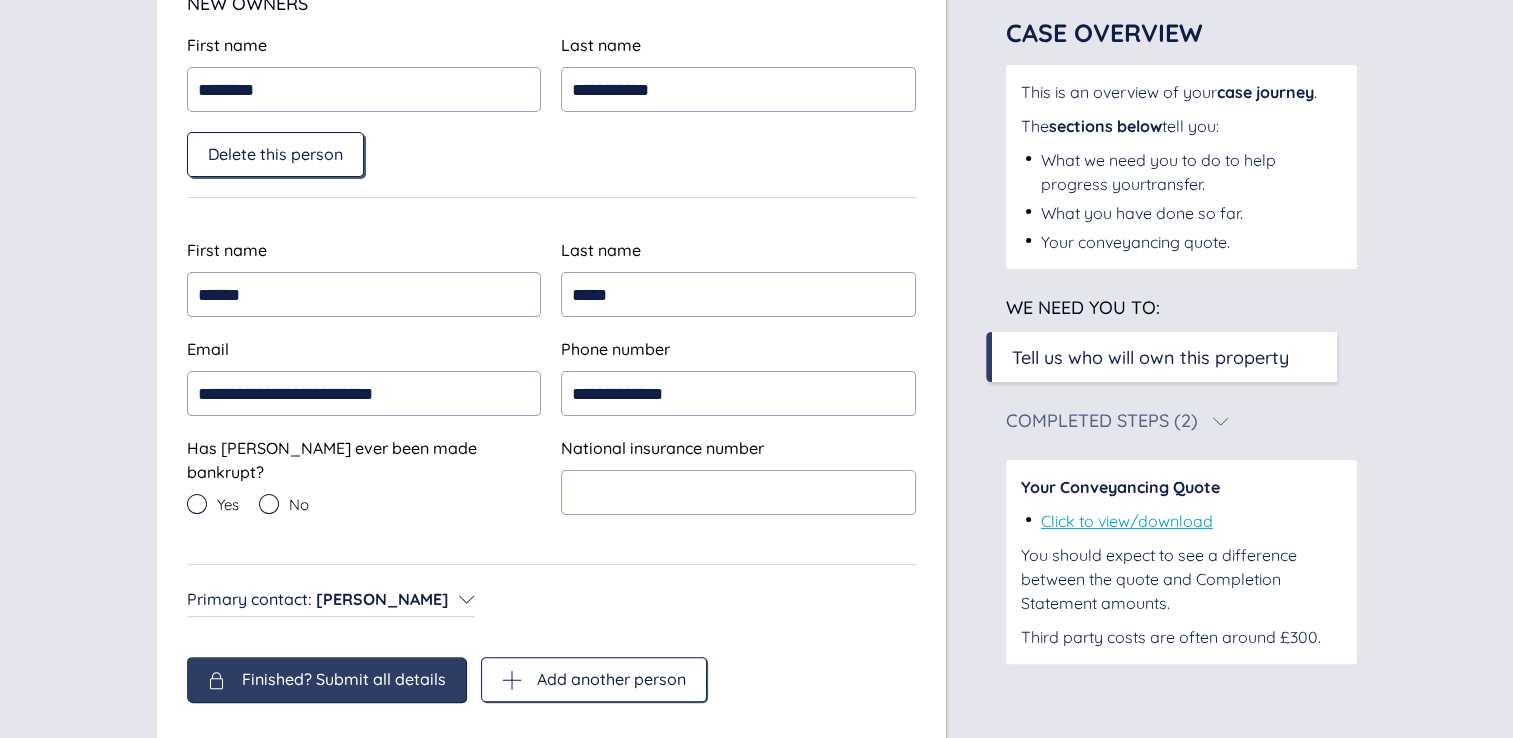 click on "Delete this person" at bounding box center (275, 154) 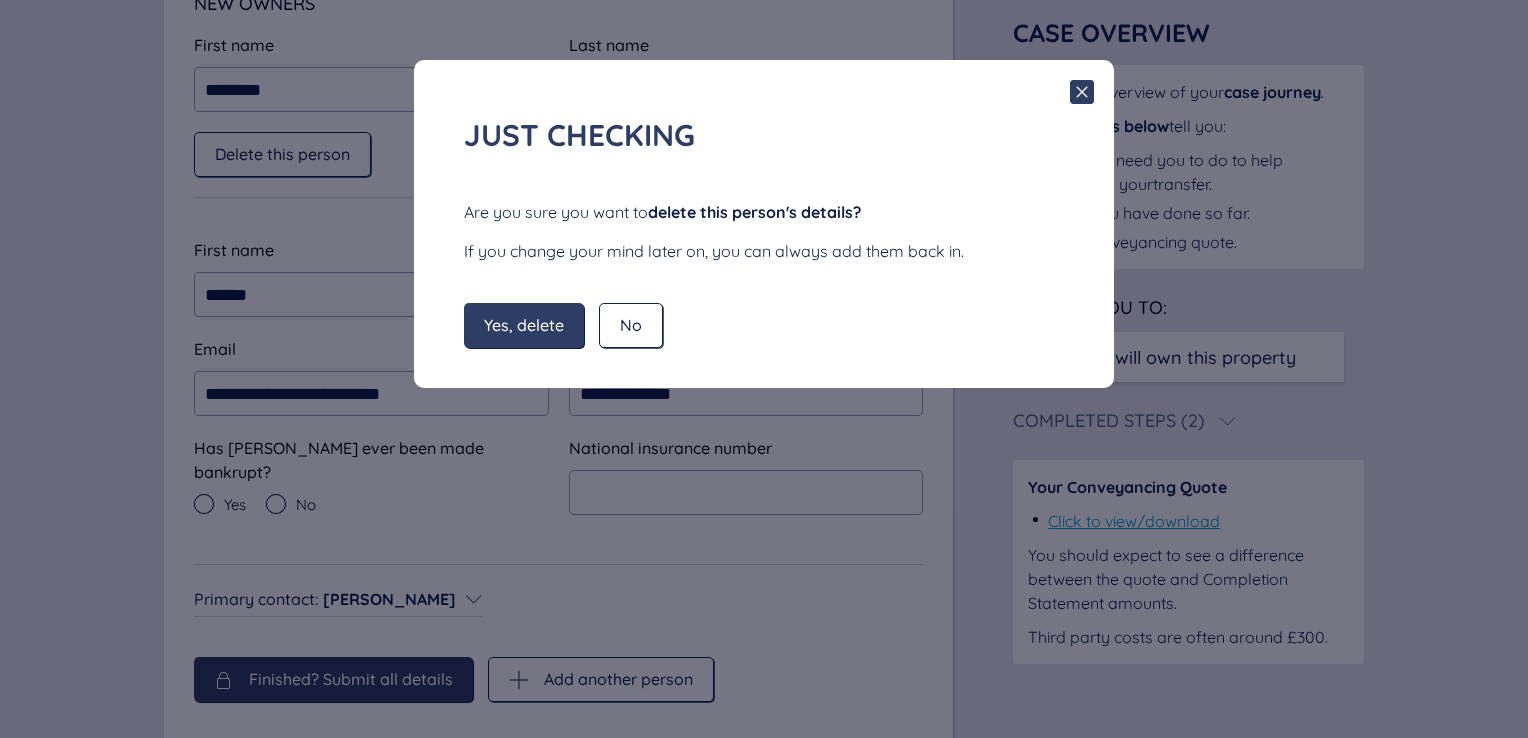 click on "Yes, delete" at bounding box center [524, 325] 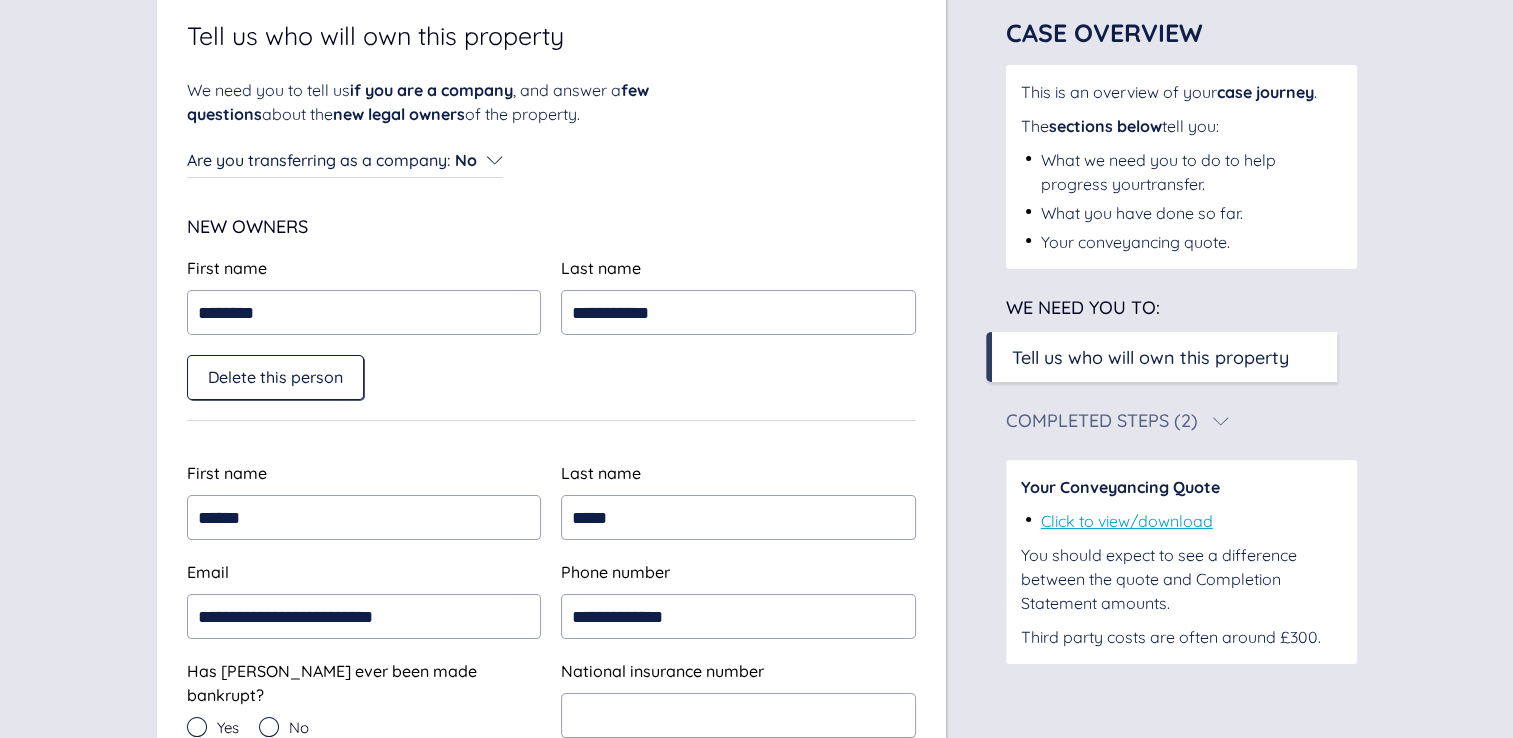 scroll, scrollTop: 56, scrollLeft: 0, axis: vertical 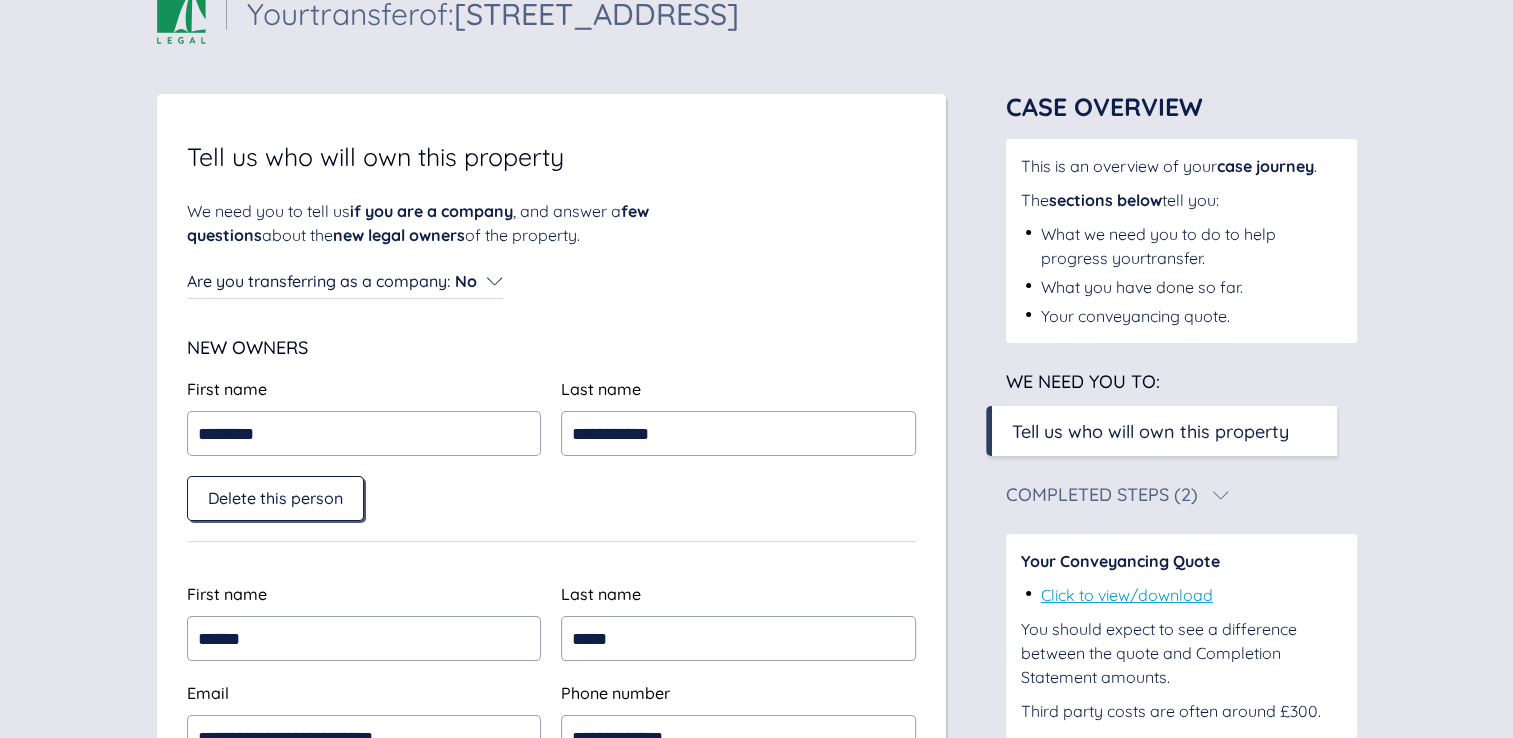 click on "Delete this person" at bounding box center (275, 498) 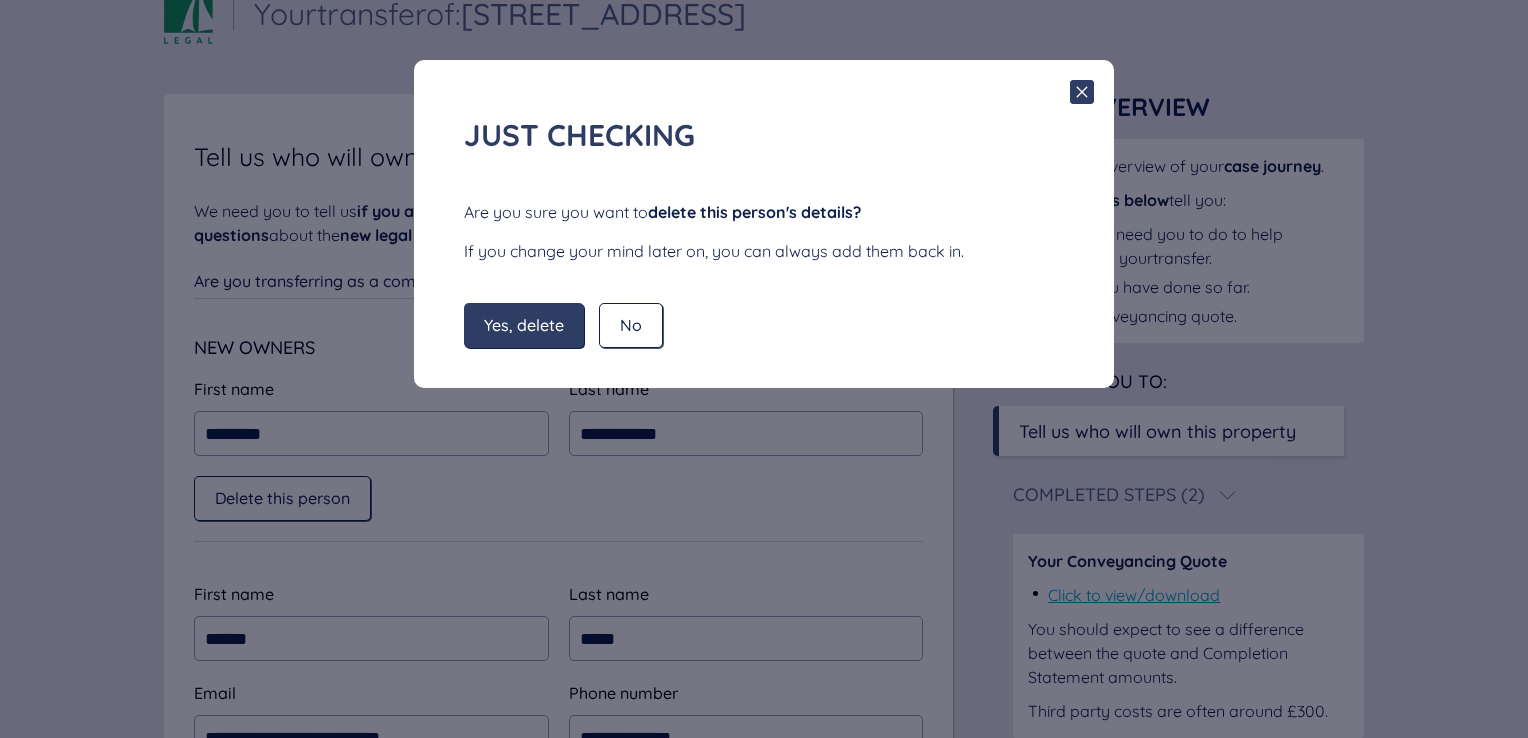 click on "Yes, delete" at bounding box center (524, 325) 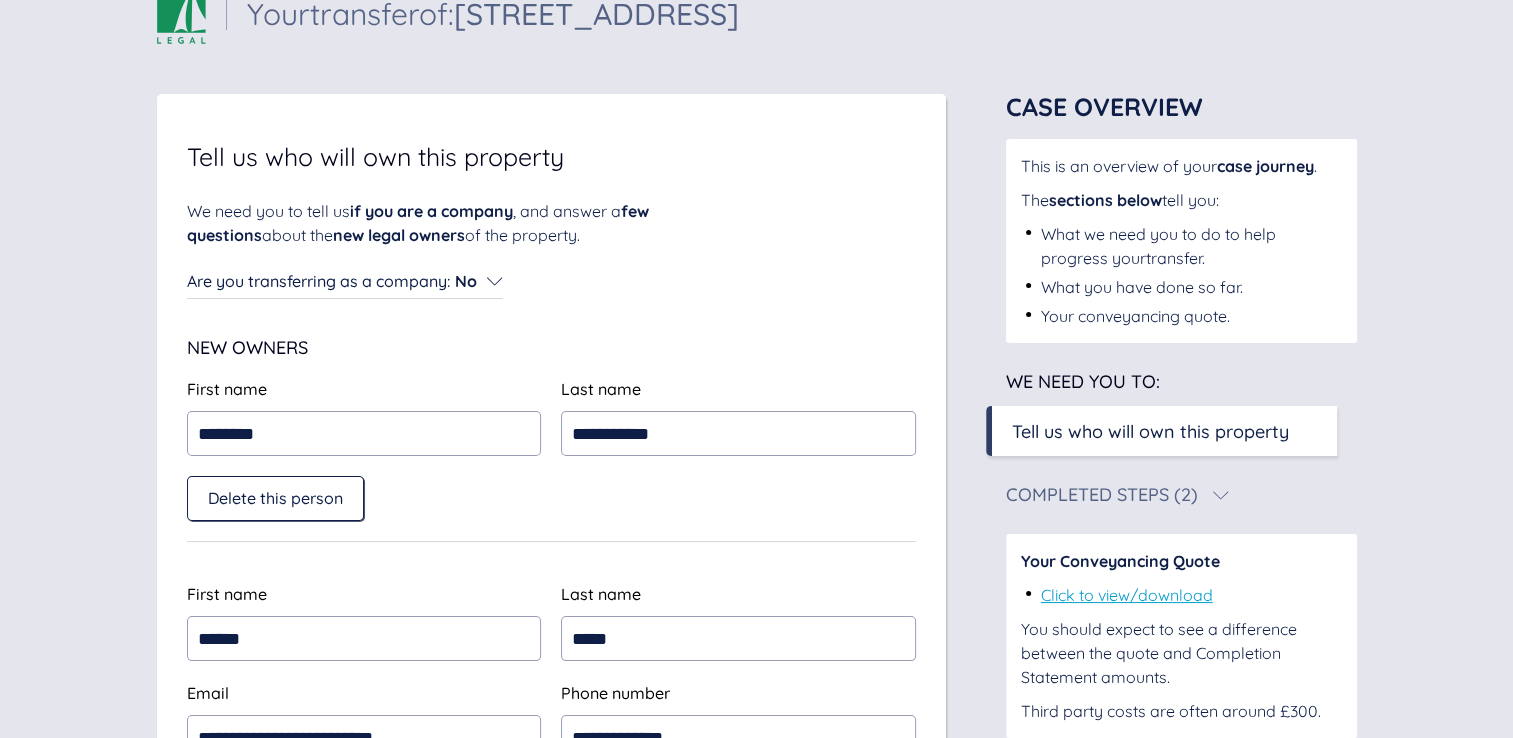 scroll, scrollTop: 156, scrollLeft: 0, axis: vertical 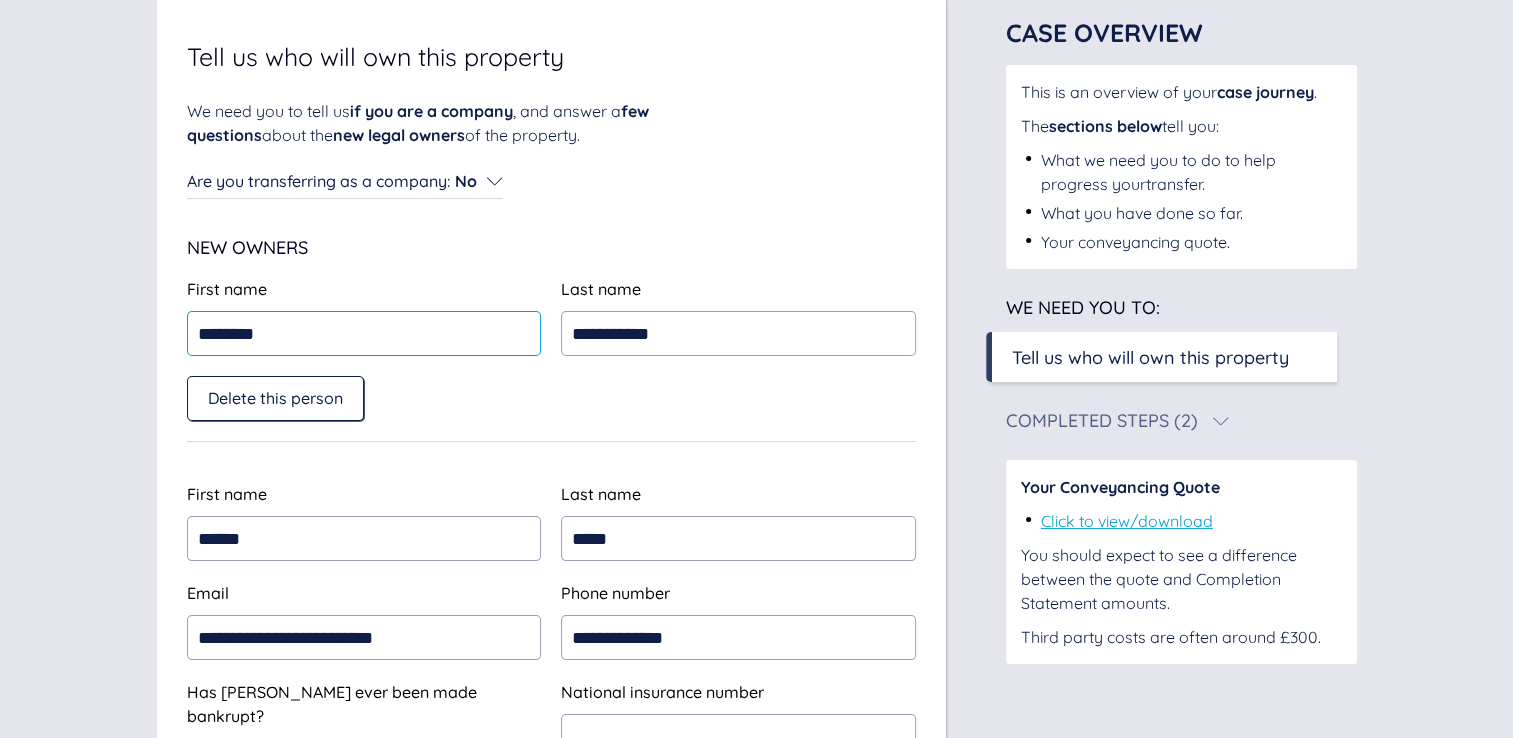 drag, startPoint x: 408, startPoint y: 339, endPoint x: 400, endPoint y: 332, distance: 10.630146 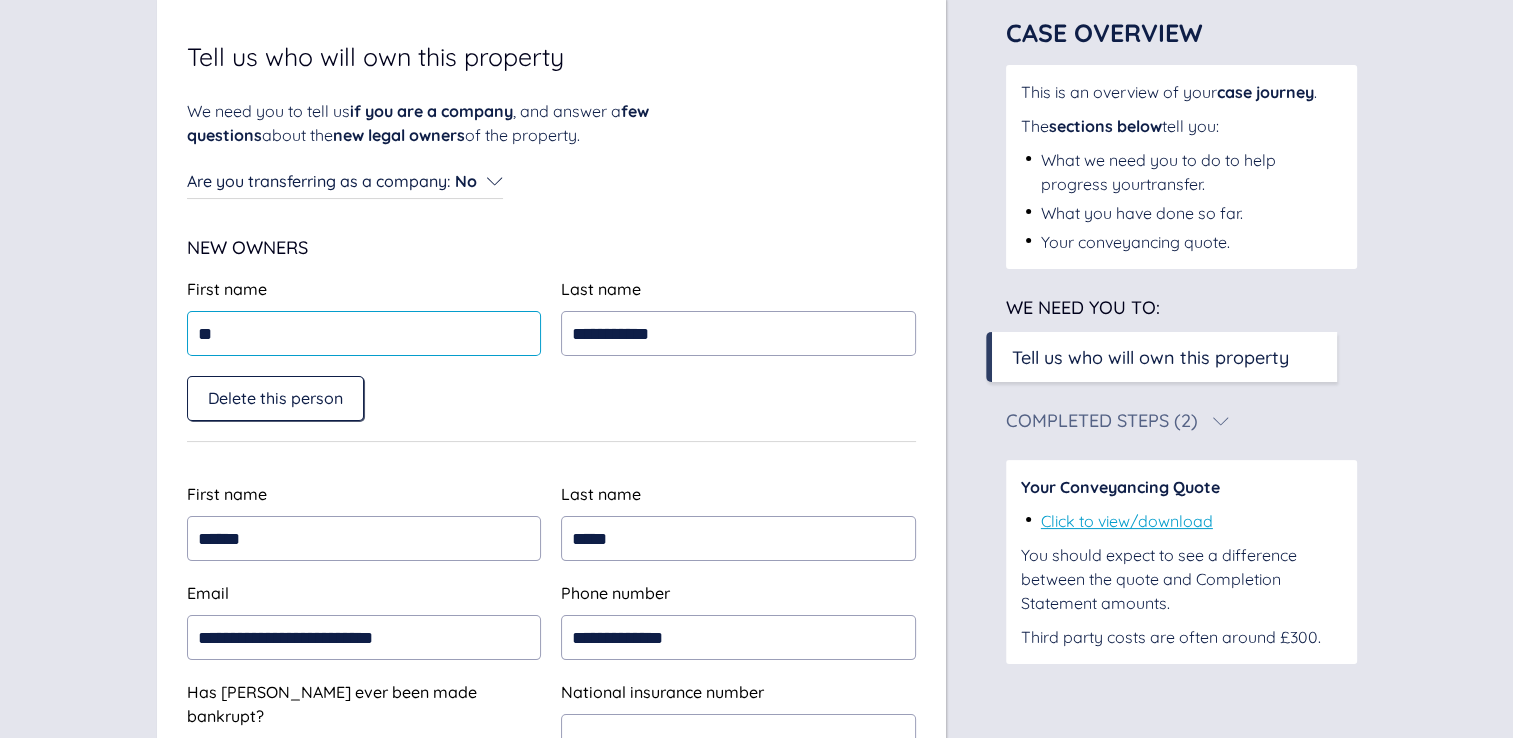 type on "*" 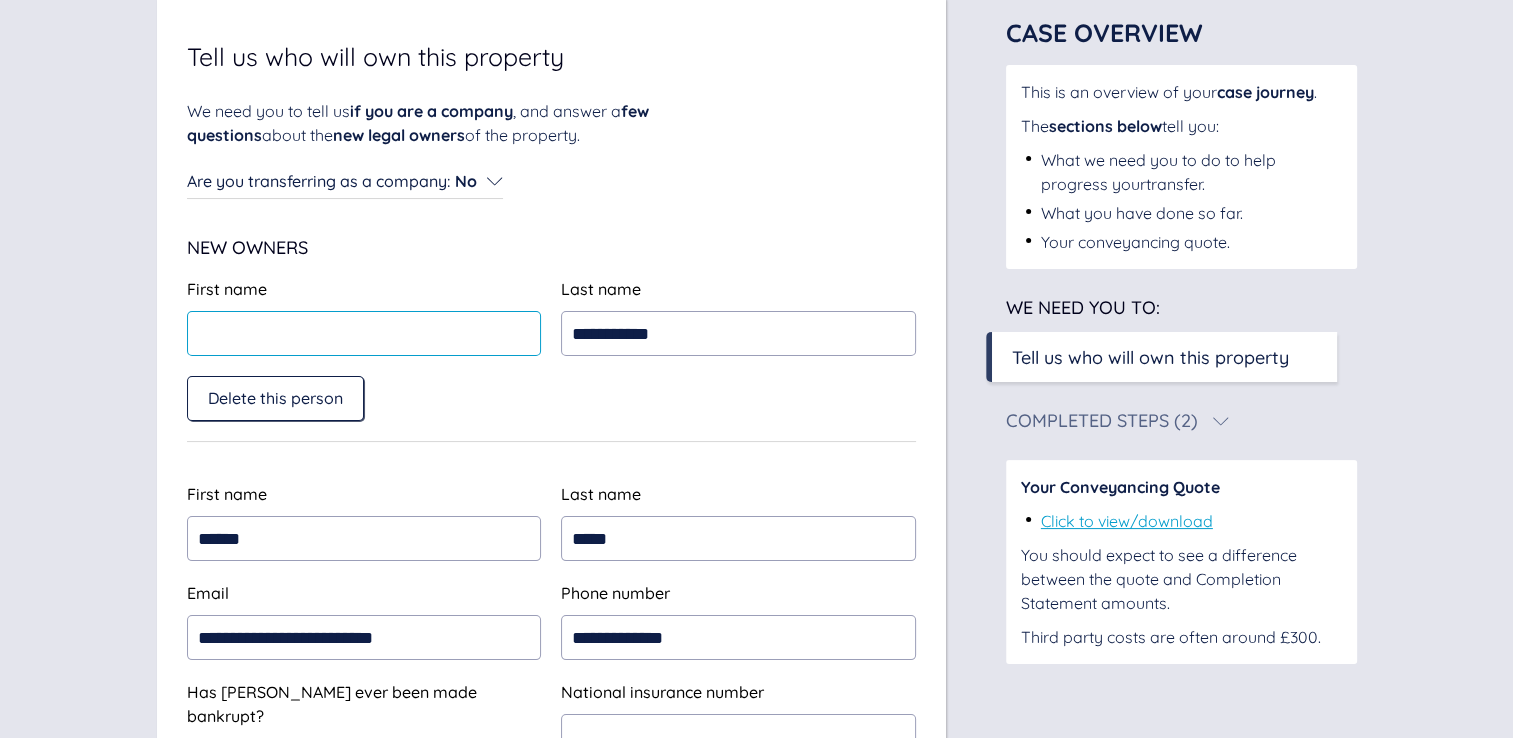 type 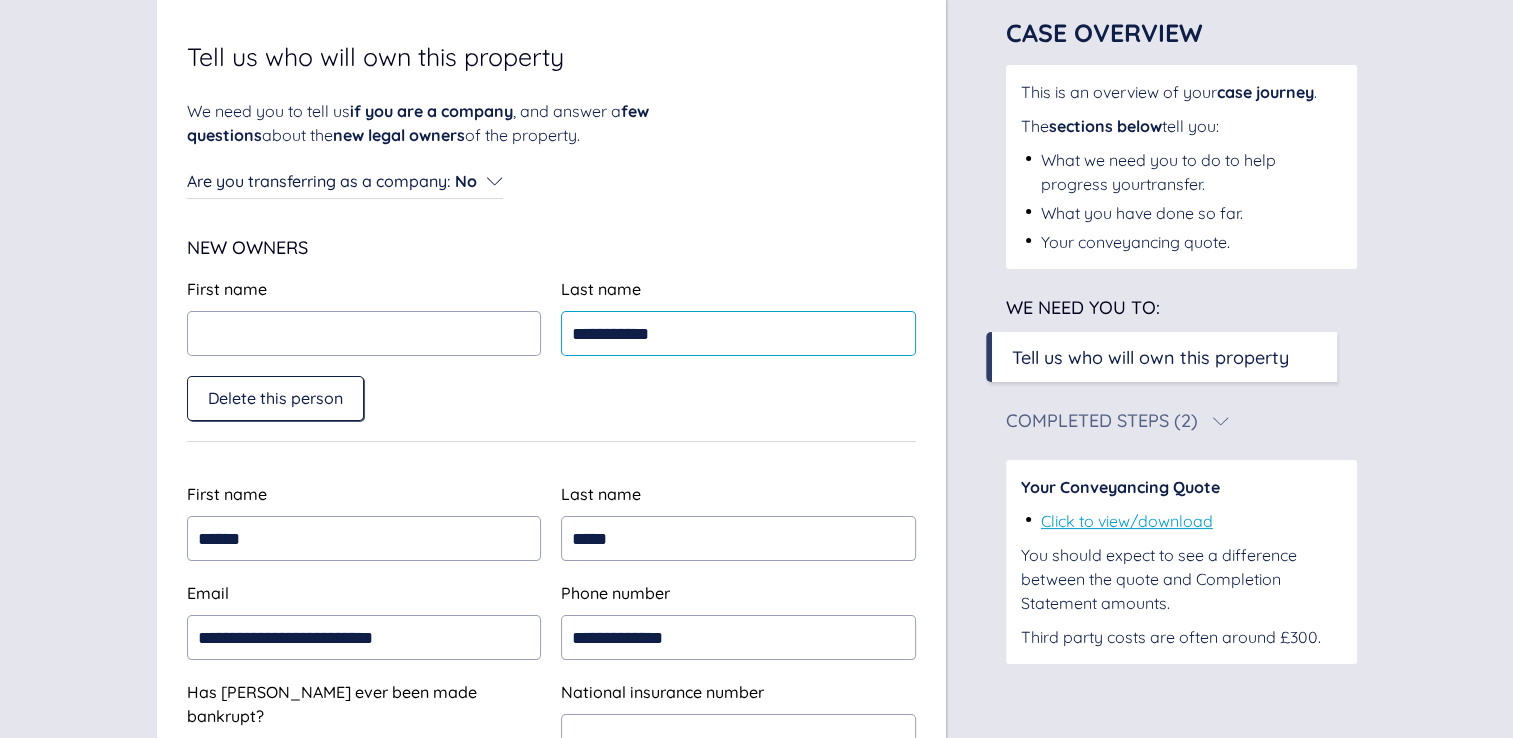 click on "**********" at bounding box center [738, 333] 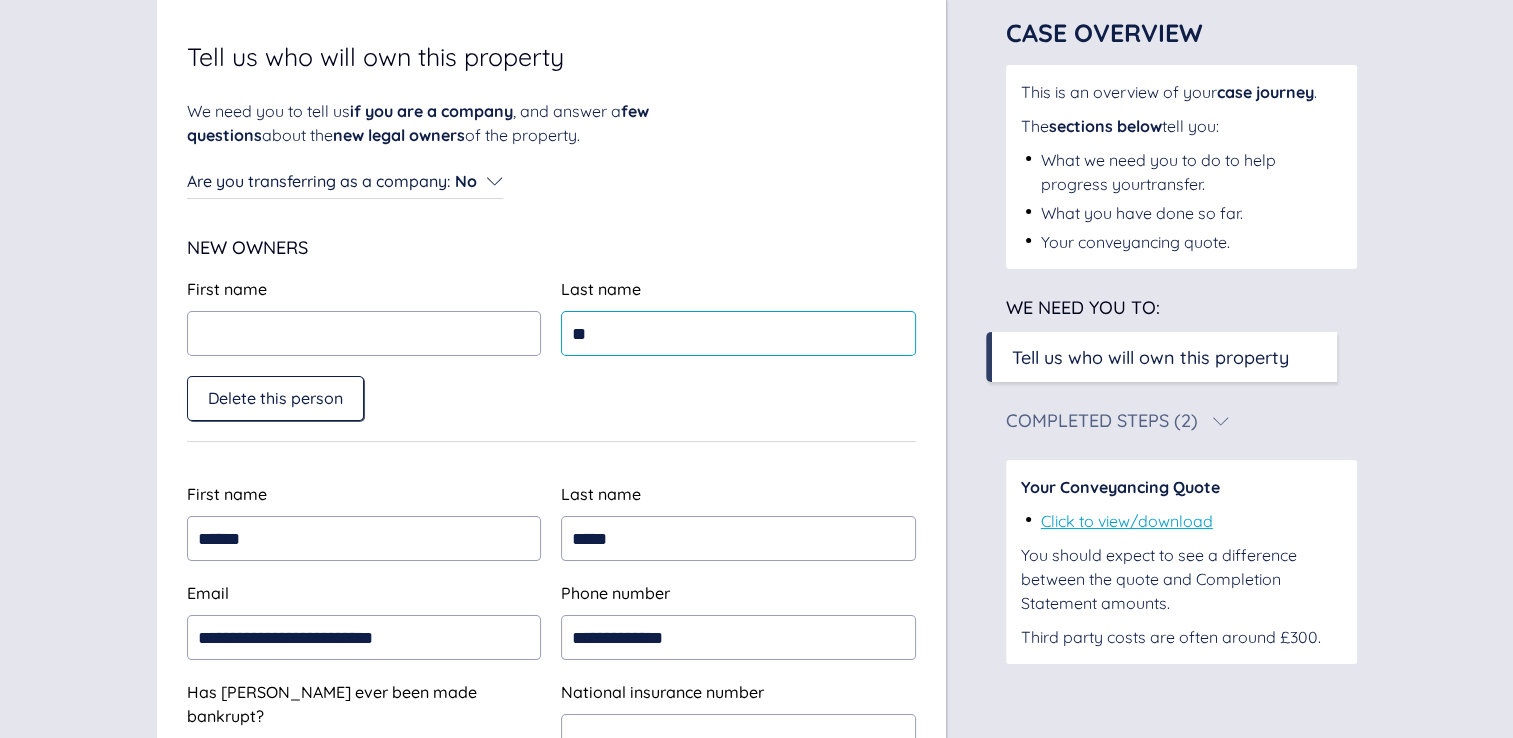 type on "*" 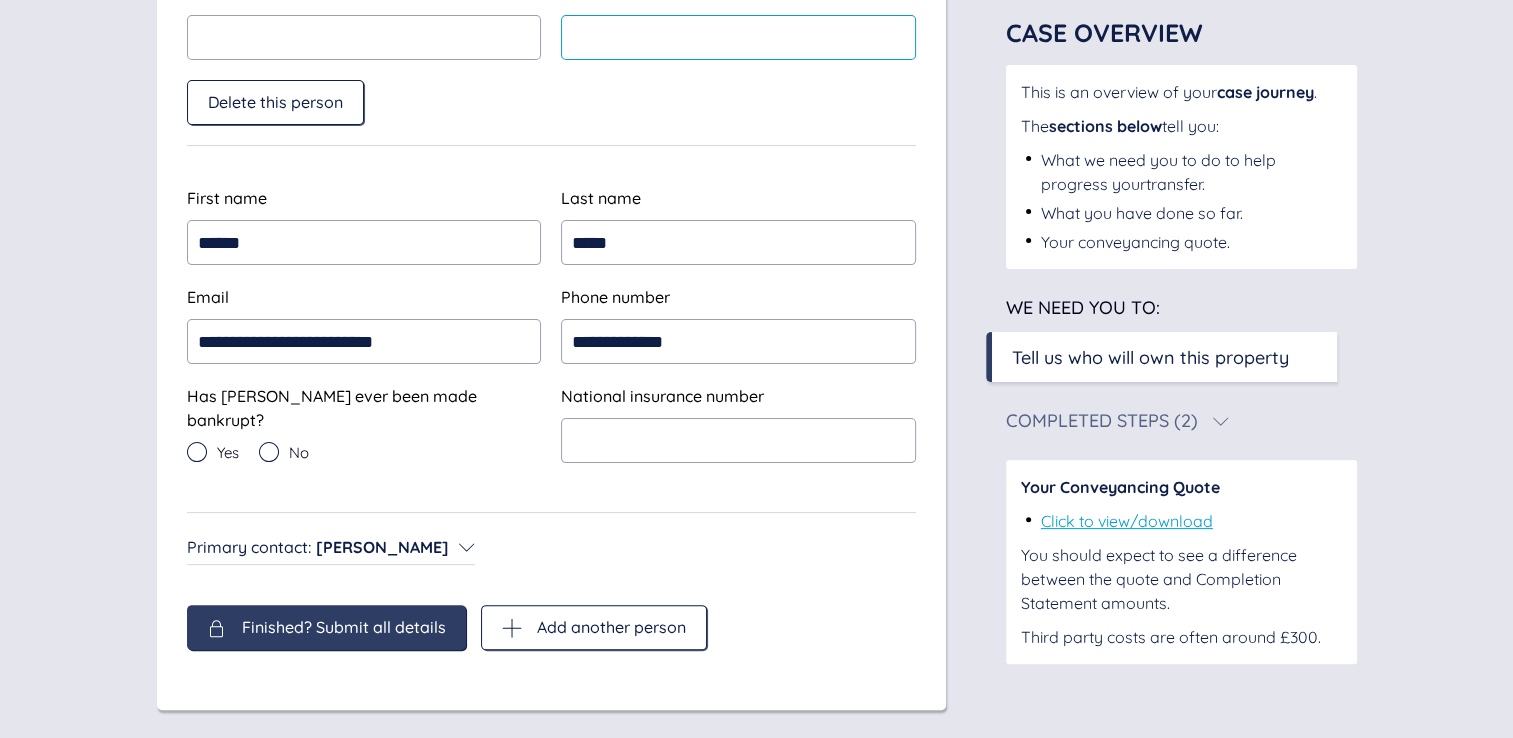 scroll, scrollTop: 456, scrollLeft: 0, axis: vertical 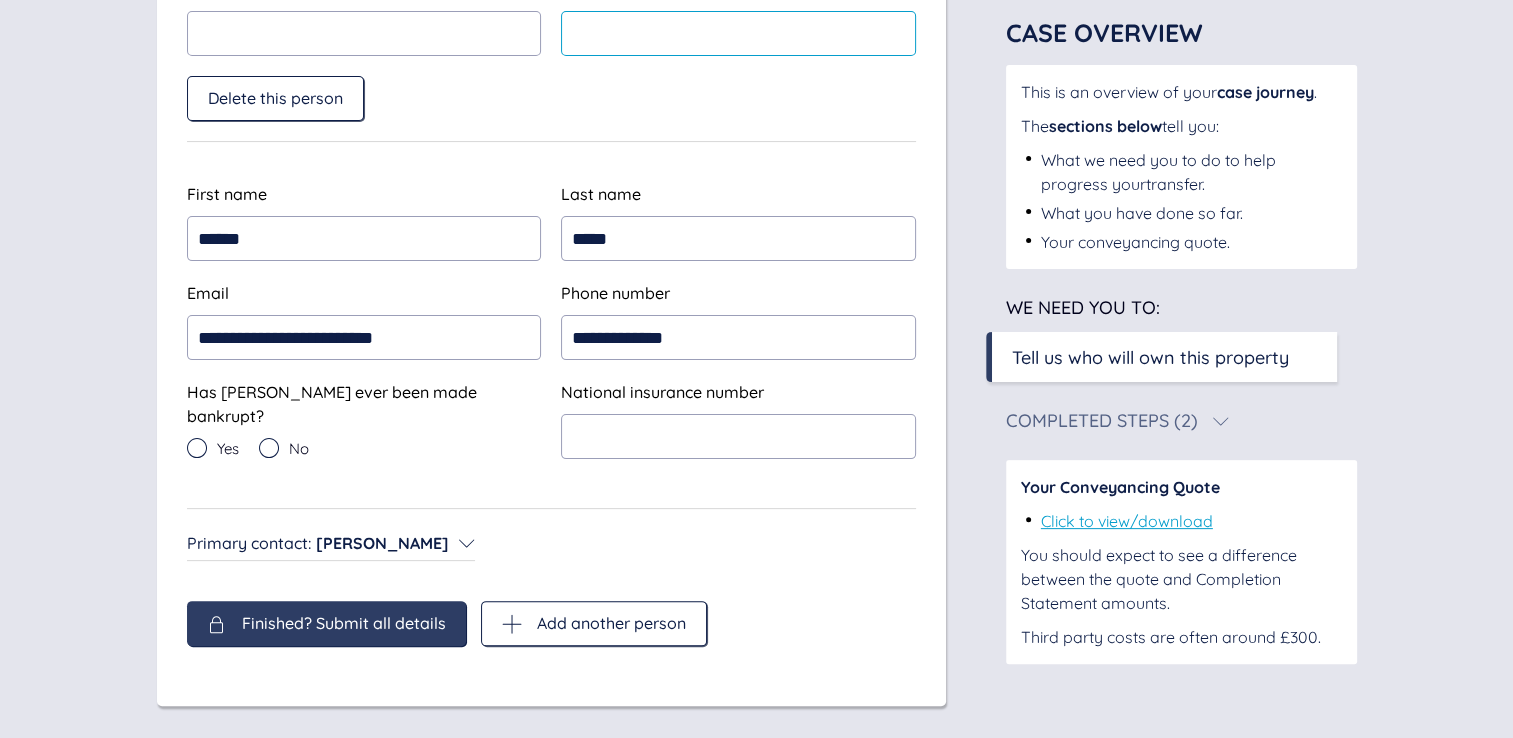 type 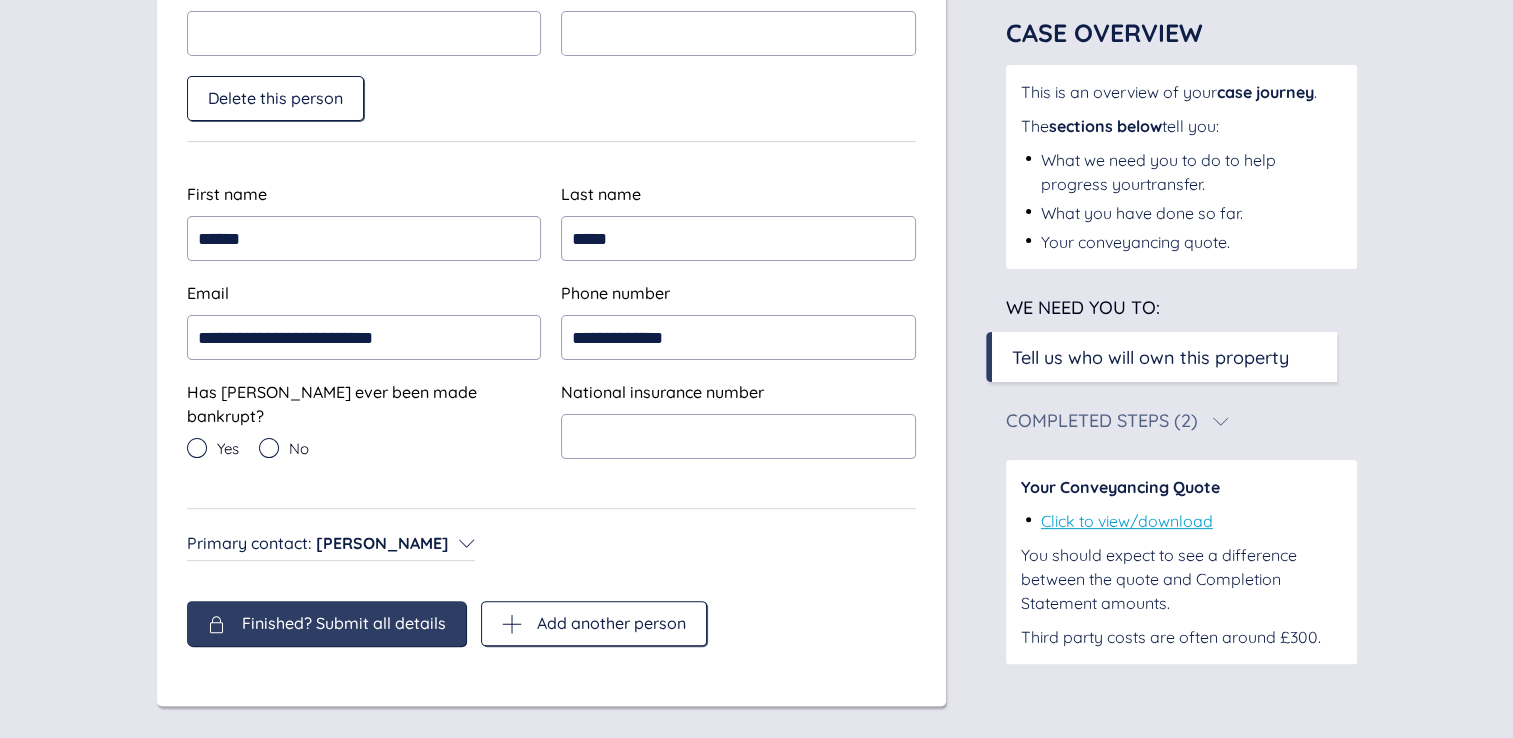 click 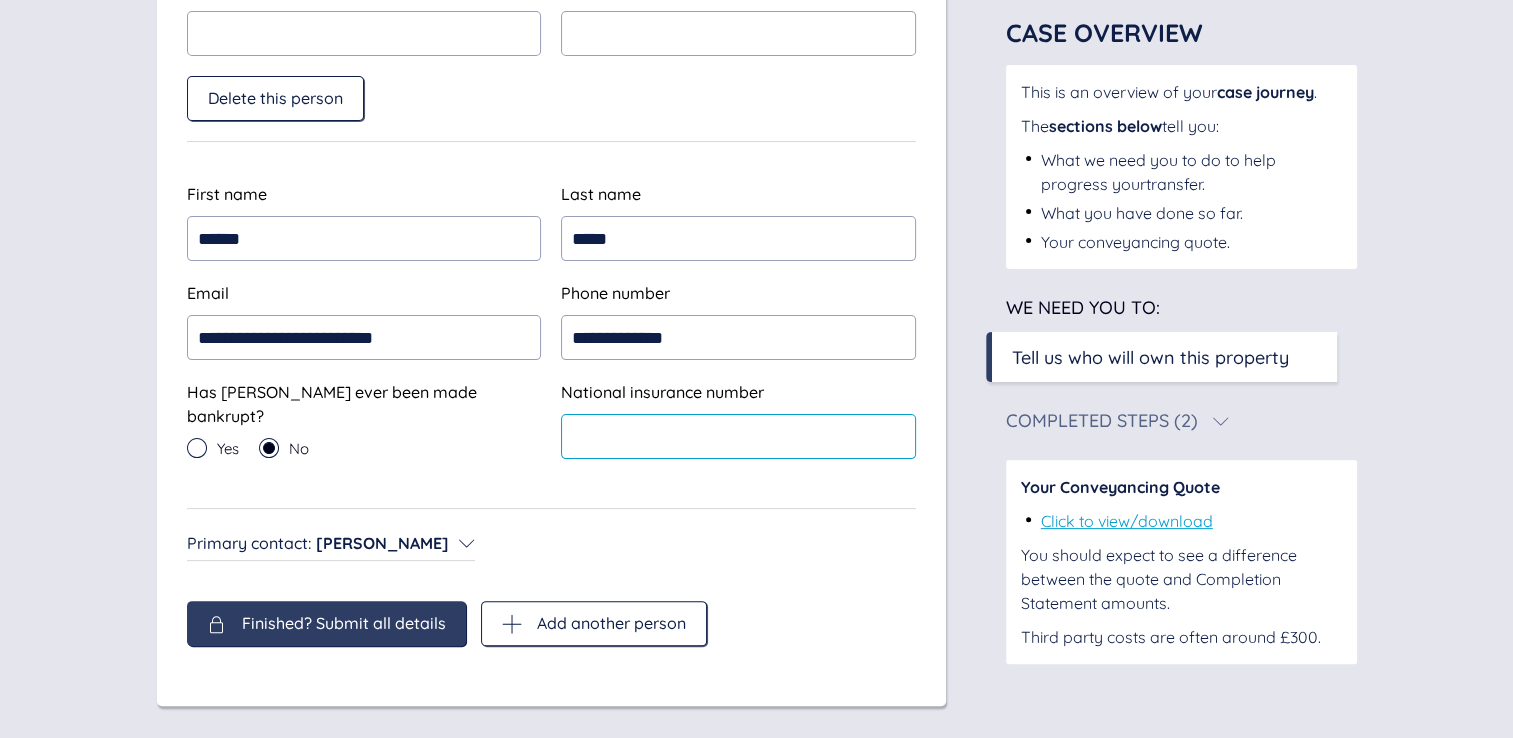 click at bounding box center (738, 436) 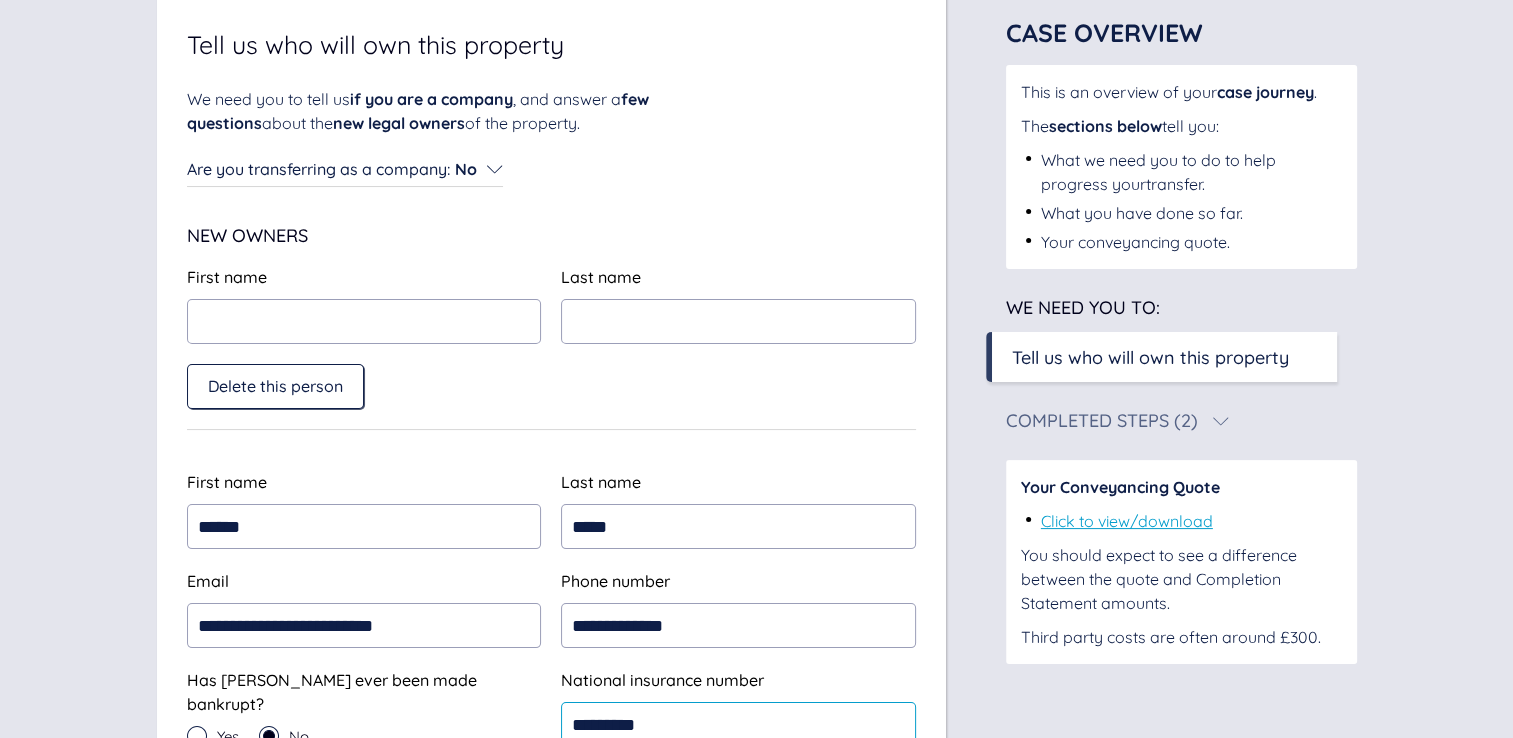 scroll, scrollTop: 456, scrollLeft: 0, axis: vertical 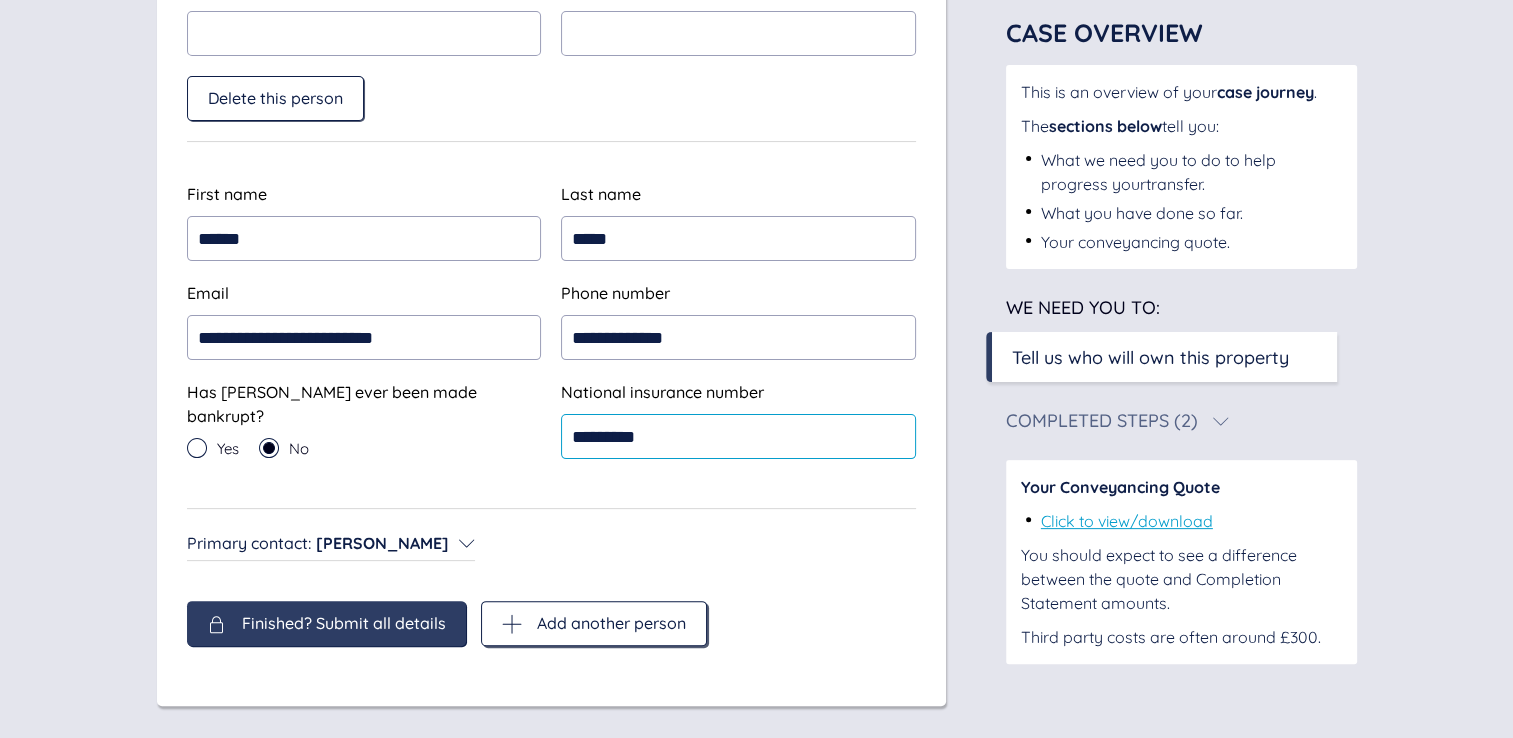 type on "*********" 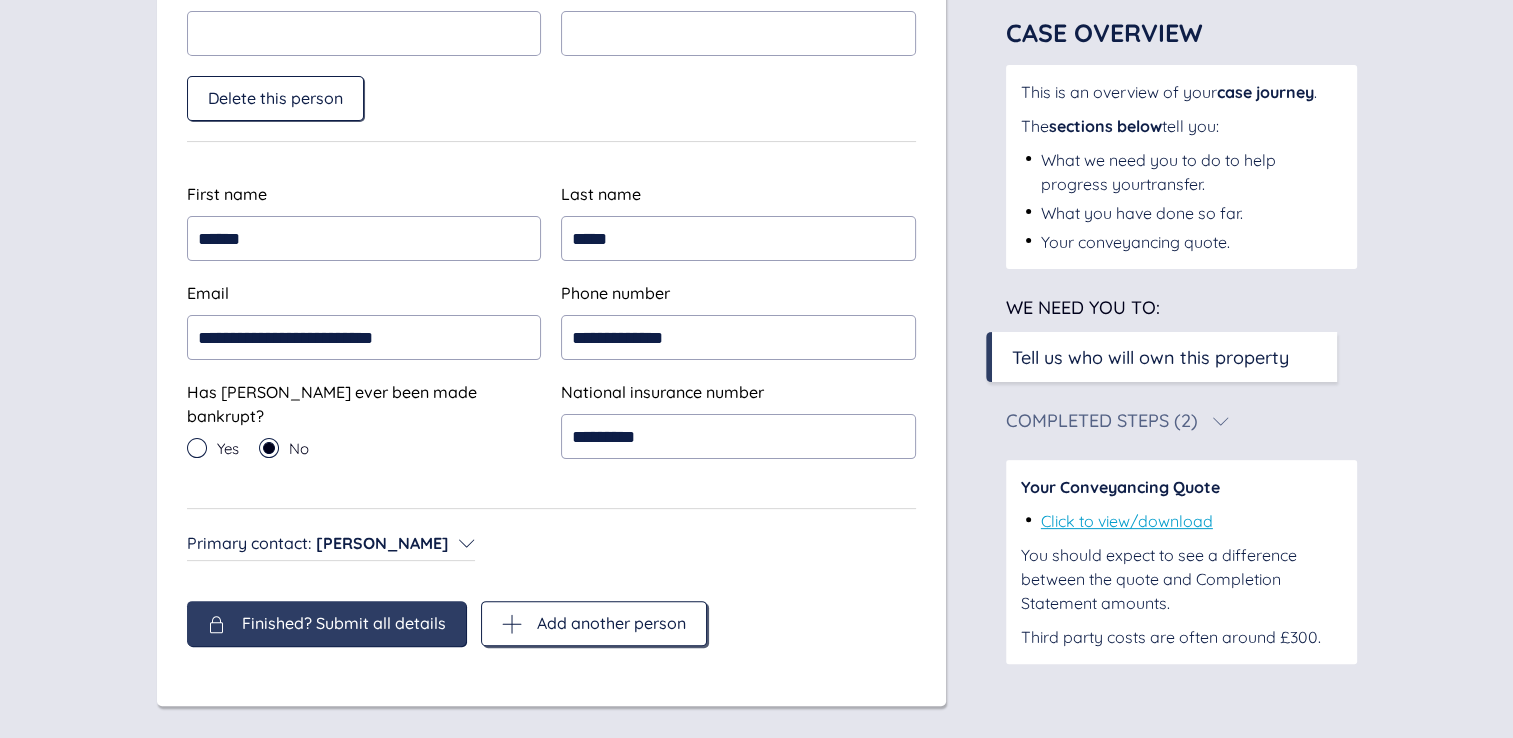 click 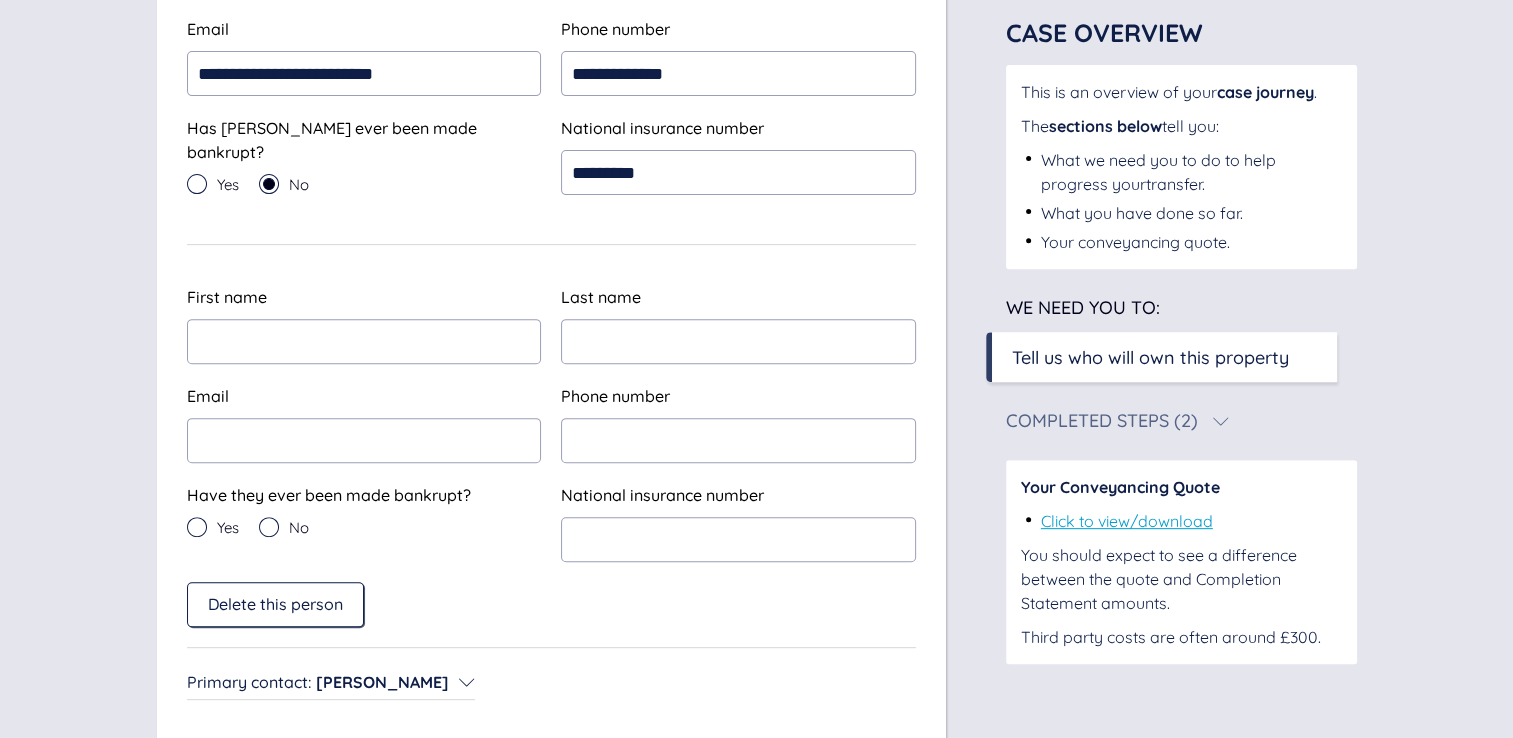 scroll, scrollTop: 756, scrollLeft: 0, axis: vertical 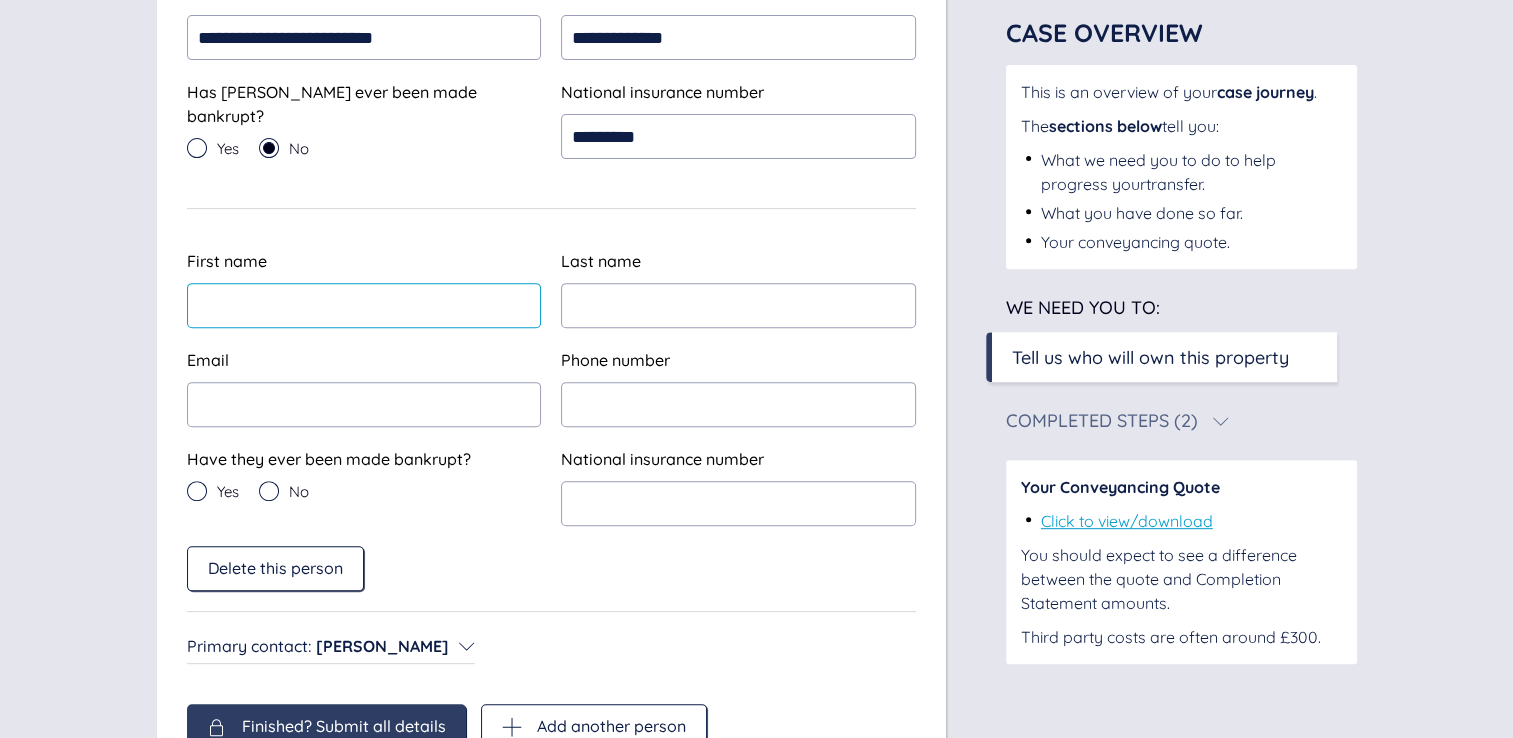 click at bounding box center (364, 305) 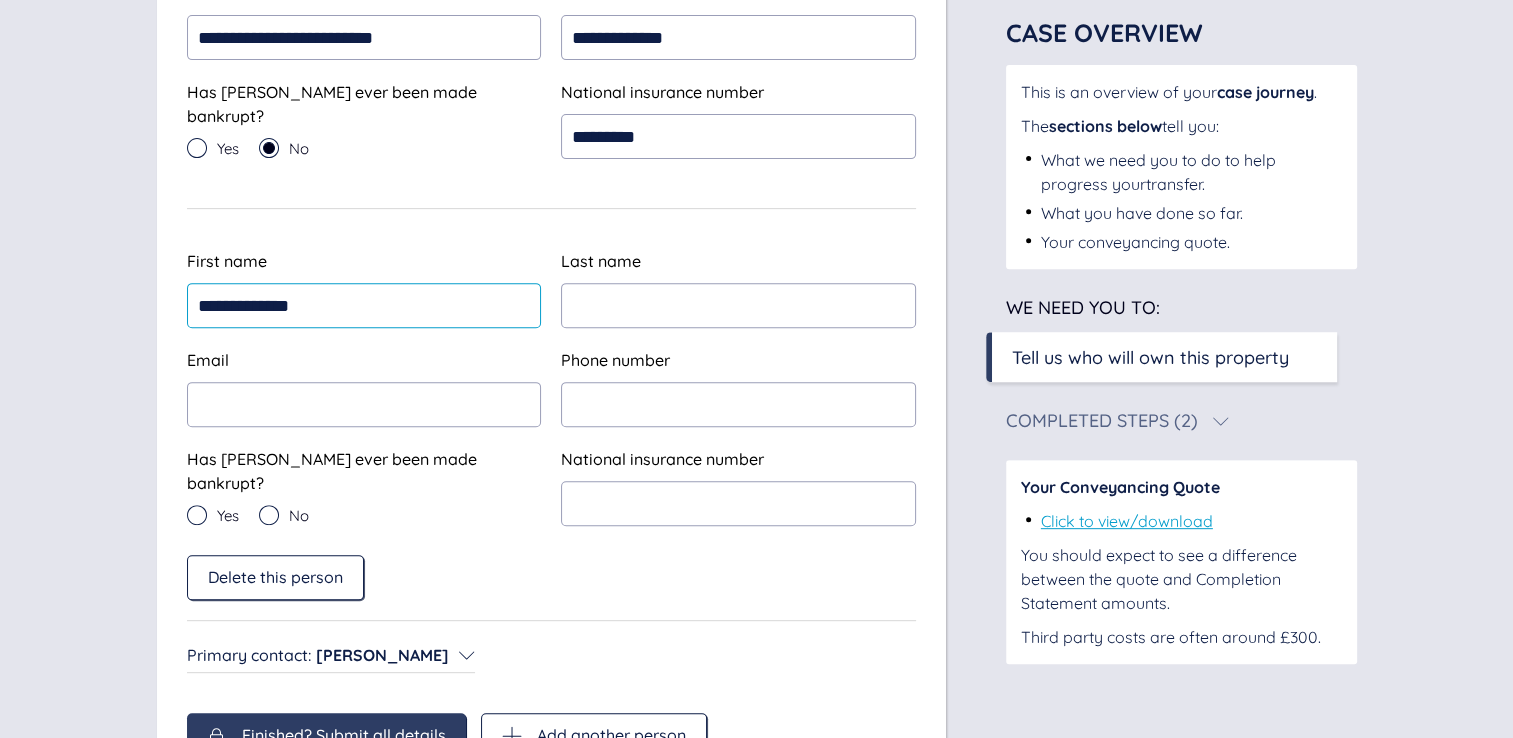 type on "**********" 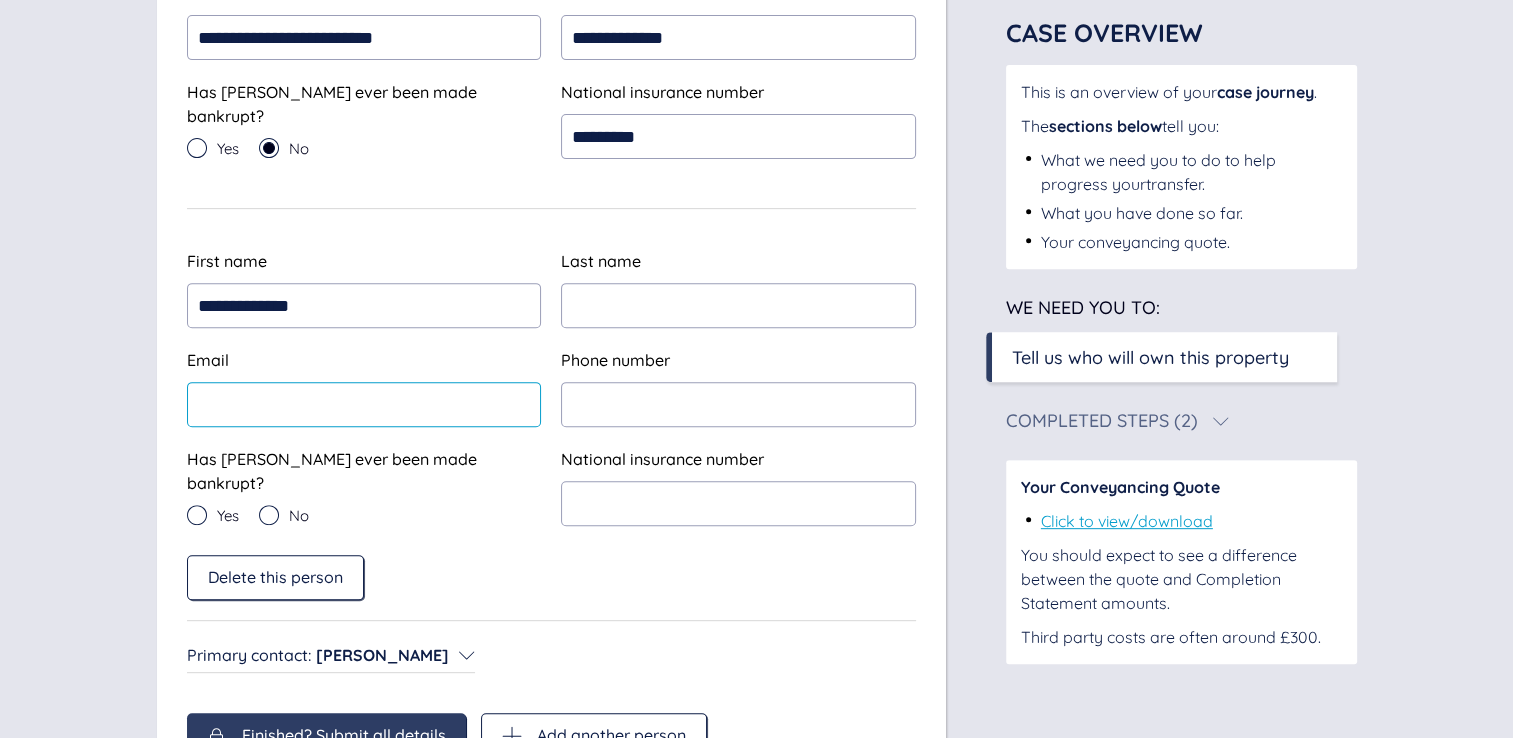click at bounding box center (364, 404) 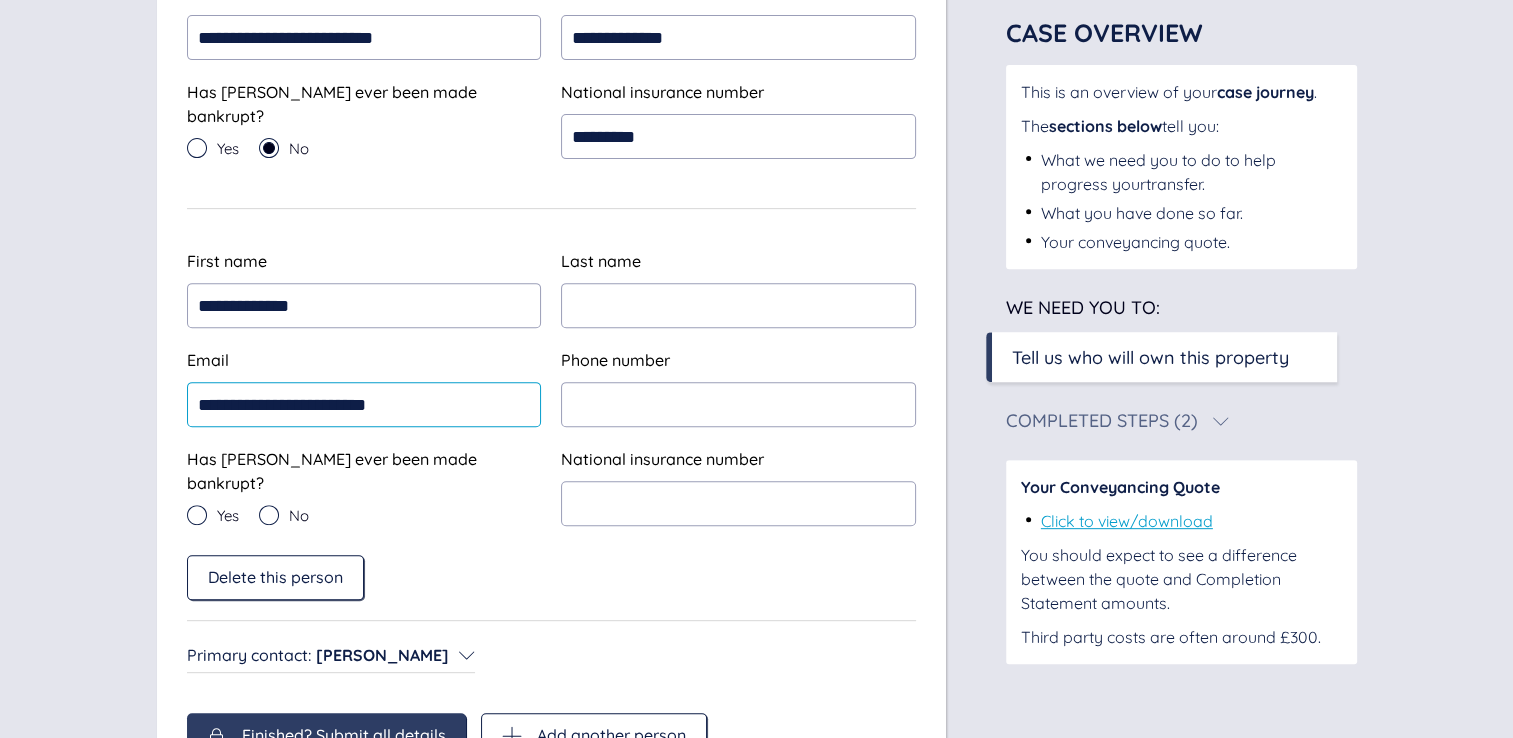 type on "**********" 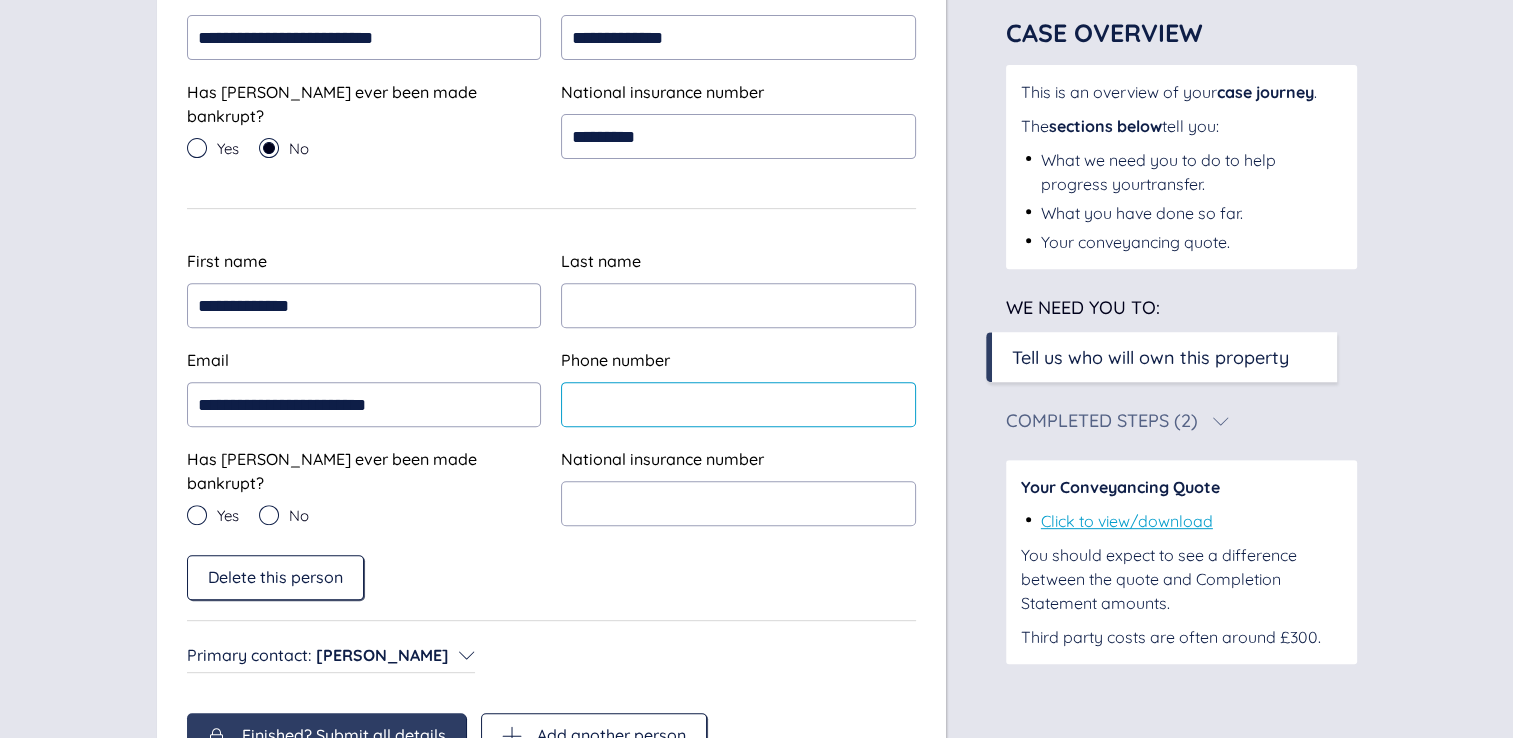 click at bounding box center [738, 404] 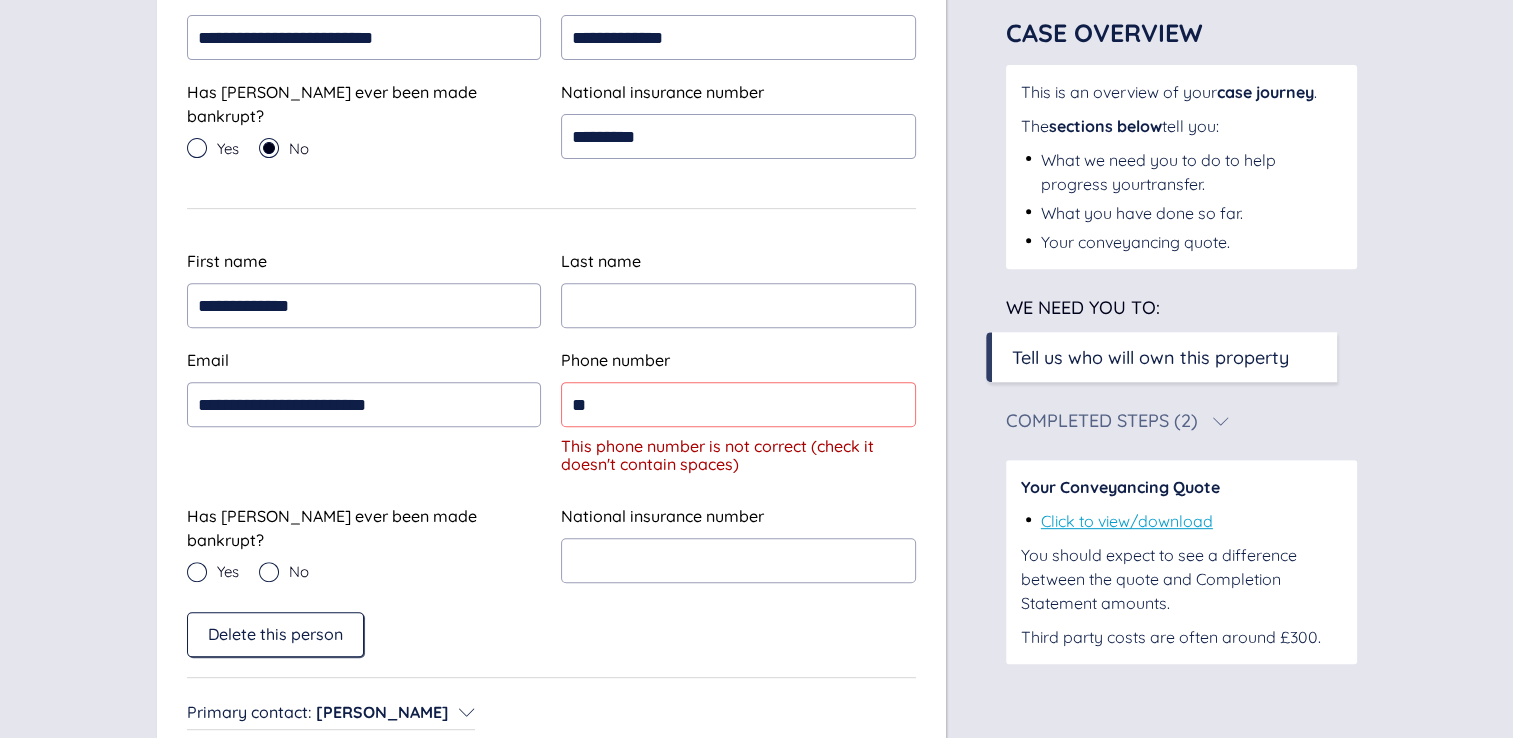 type on "*" 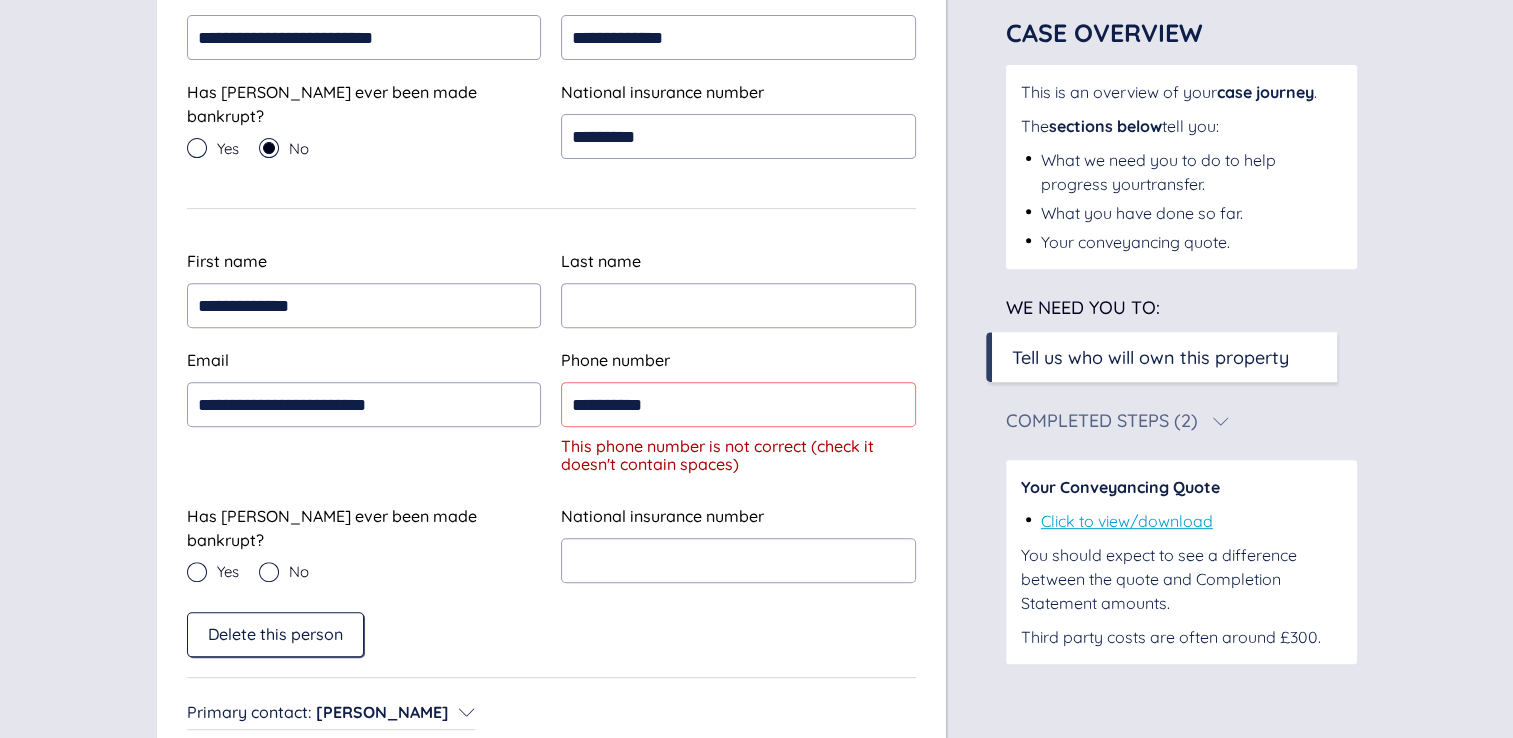 click on "This phone number is not correct (check it doesn't contain spaces)" at bounding box center [717, 455] 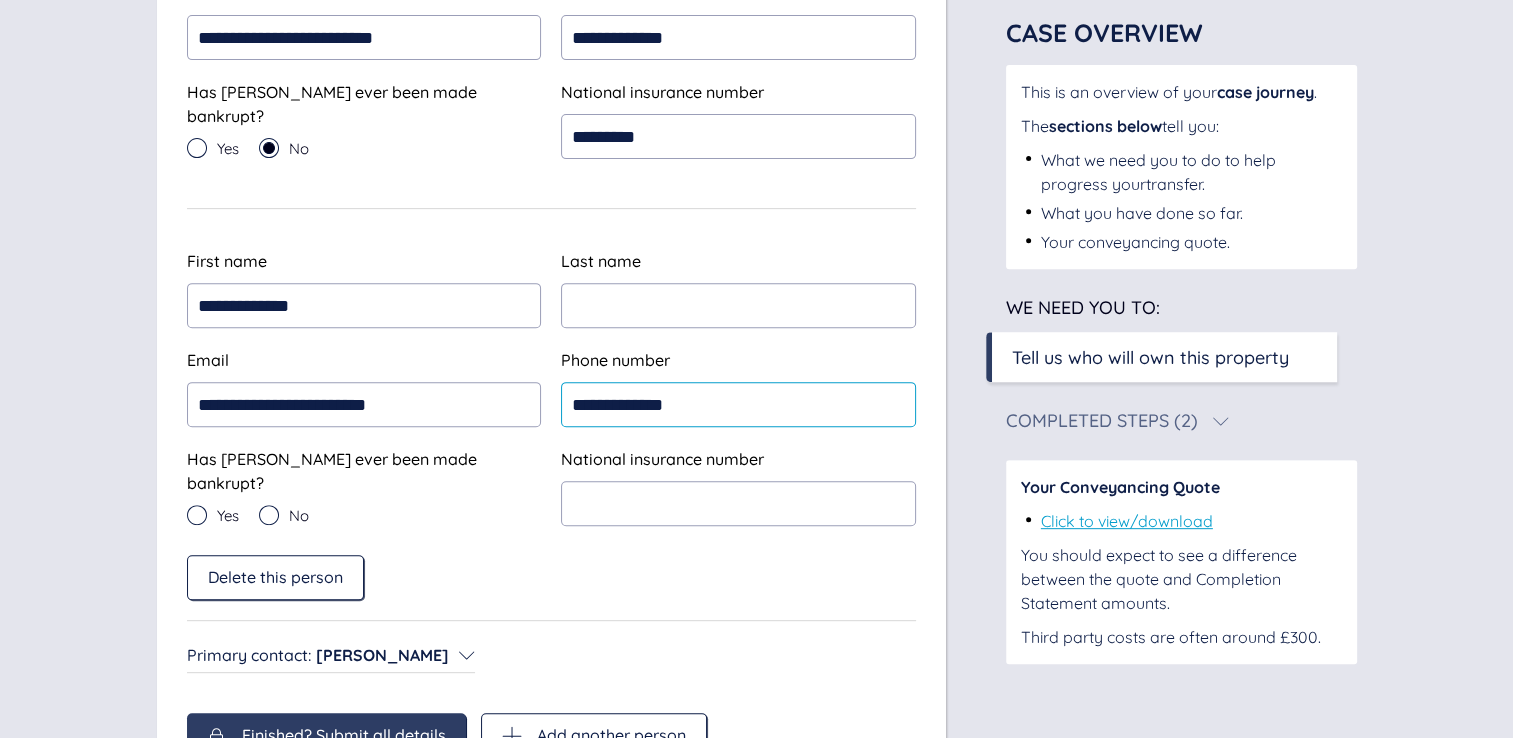 type on "**********" 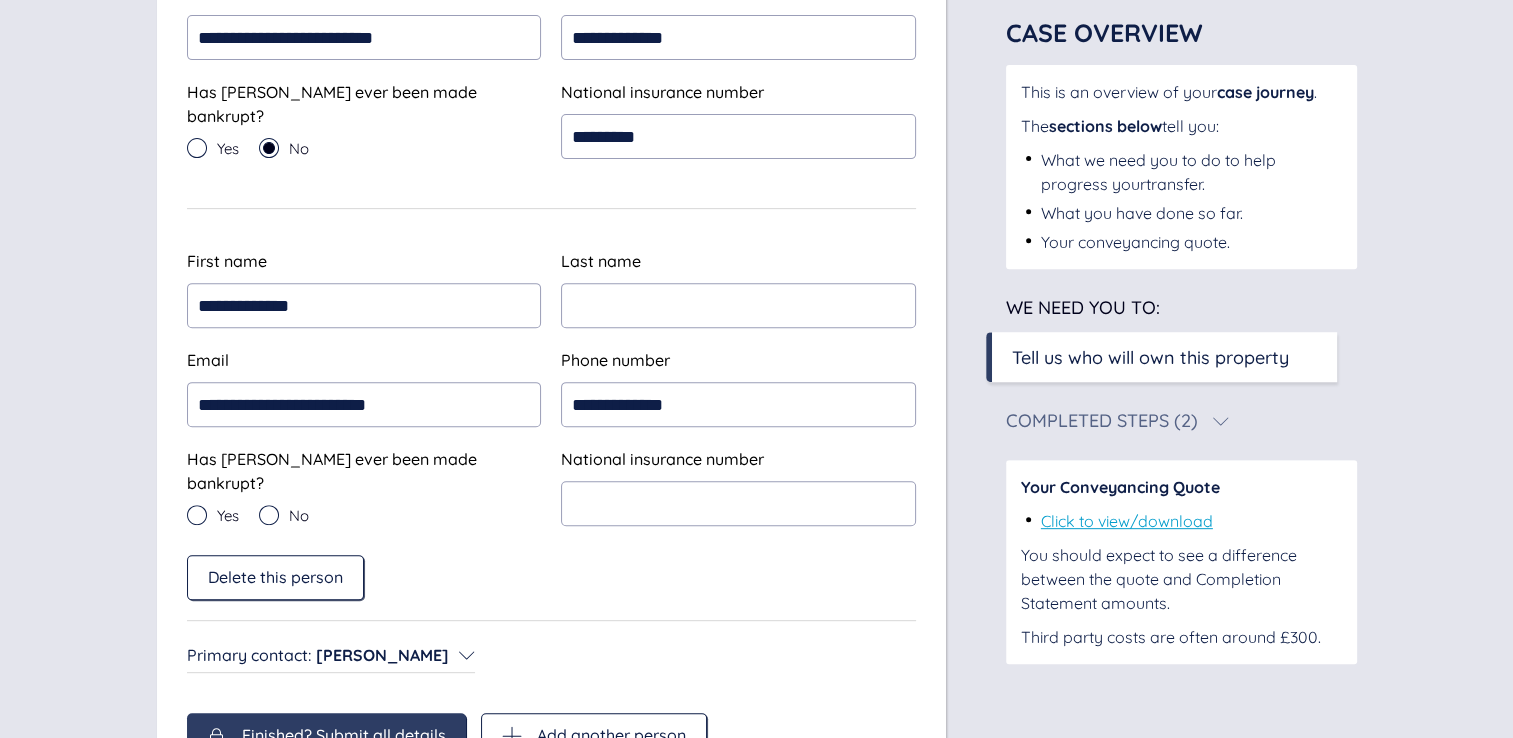 click 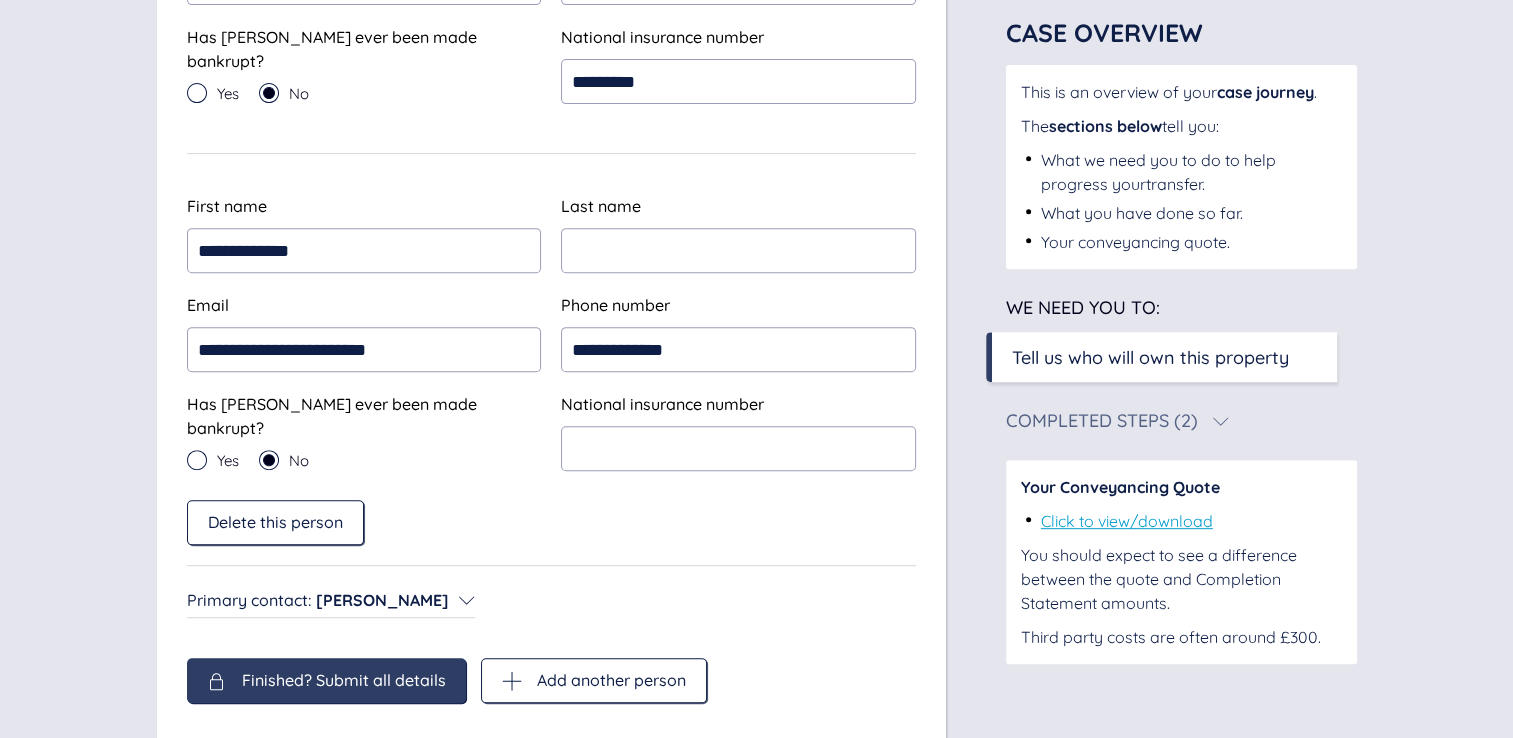 scroll, scrollTop: 856, scrollLeft: 0, axis: vertical 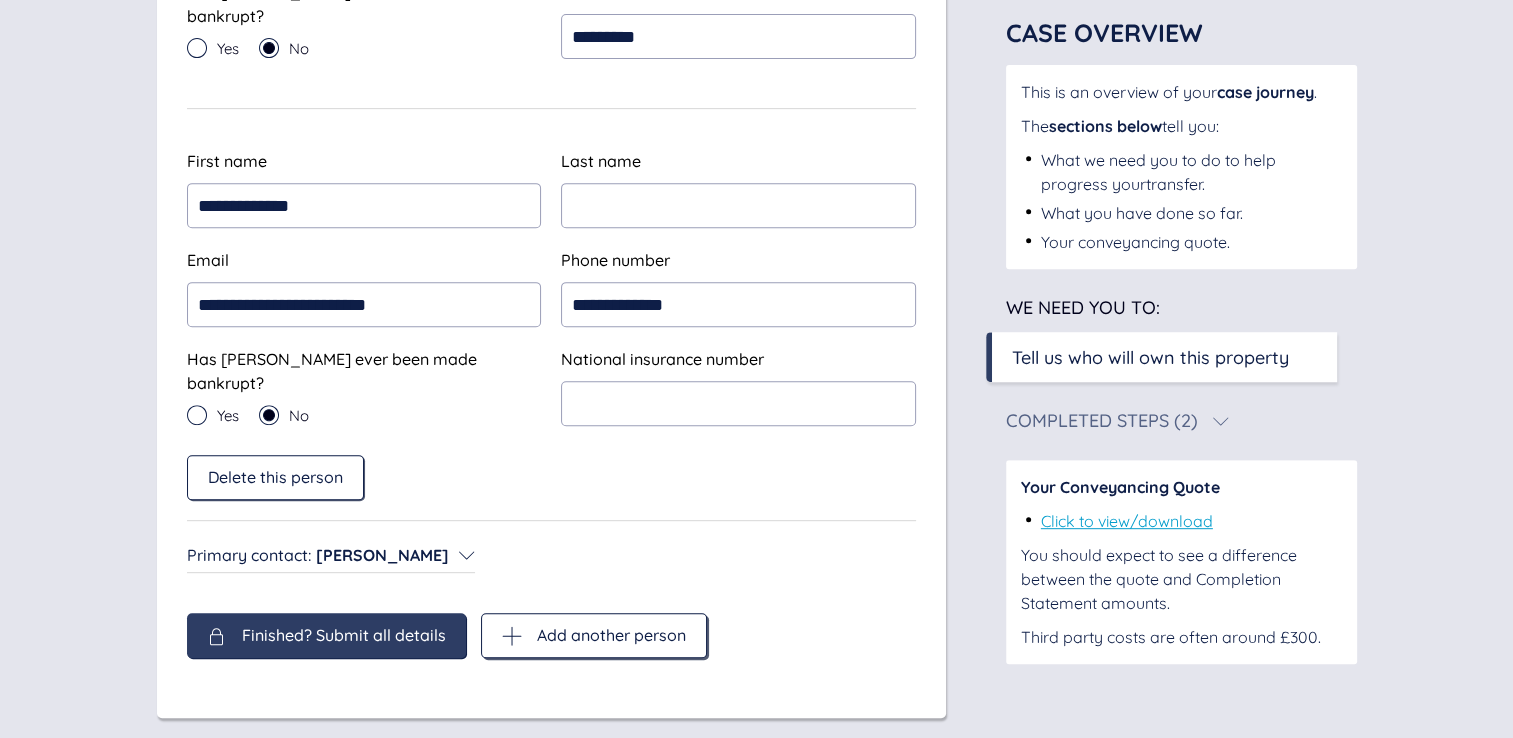 click 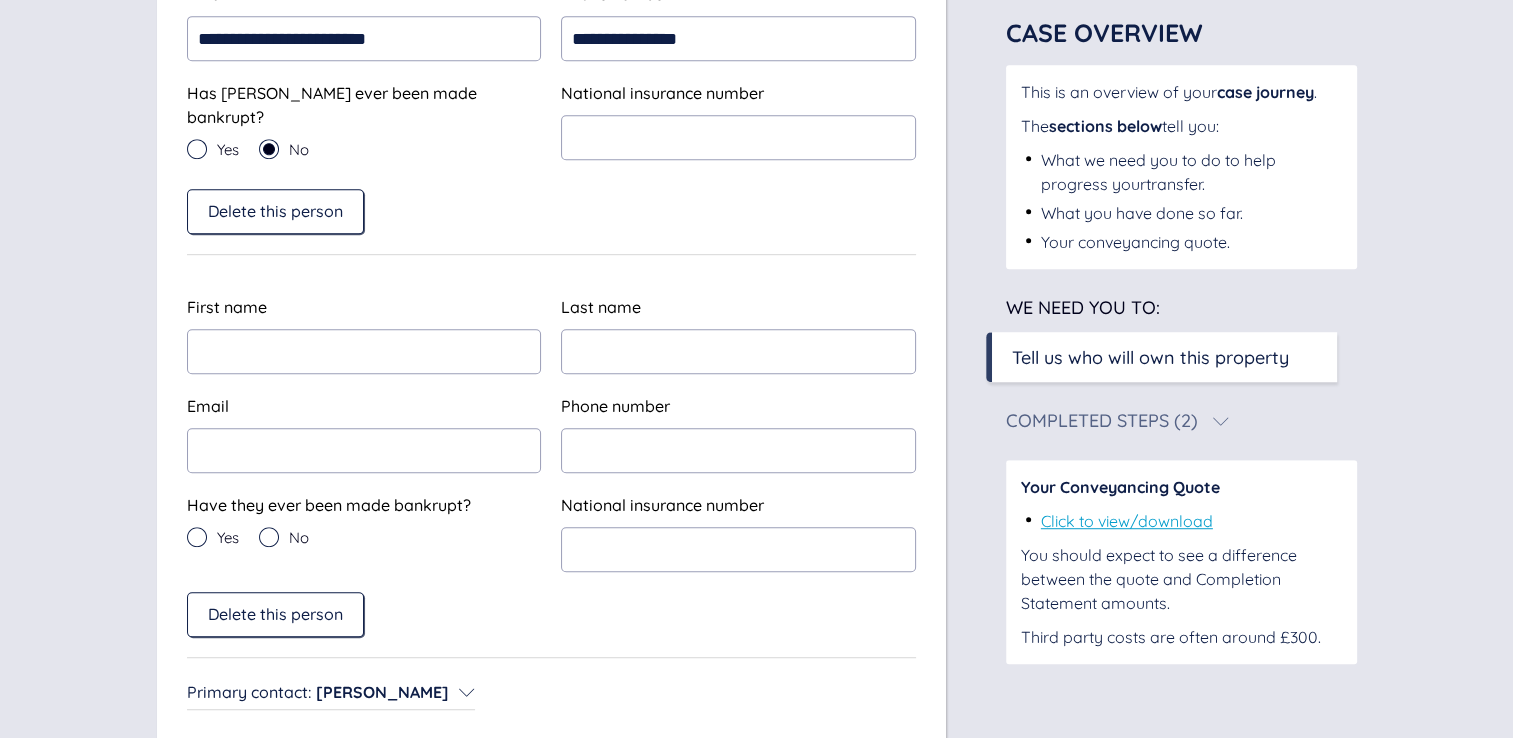scroll, scrollTop: 1156, scrollLeft: 0, axis: vertical 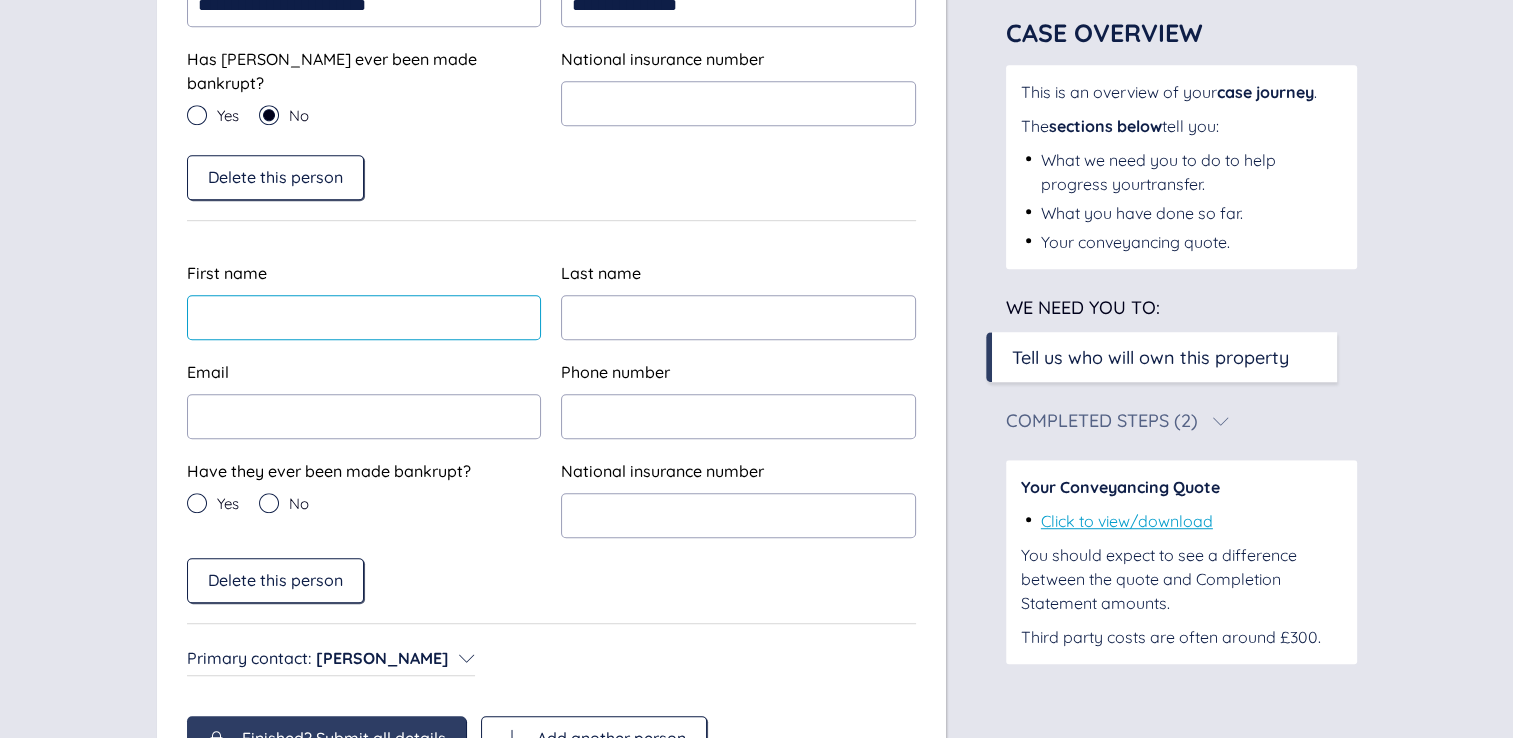 click at bounding box center (364, 317) 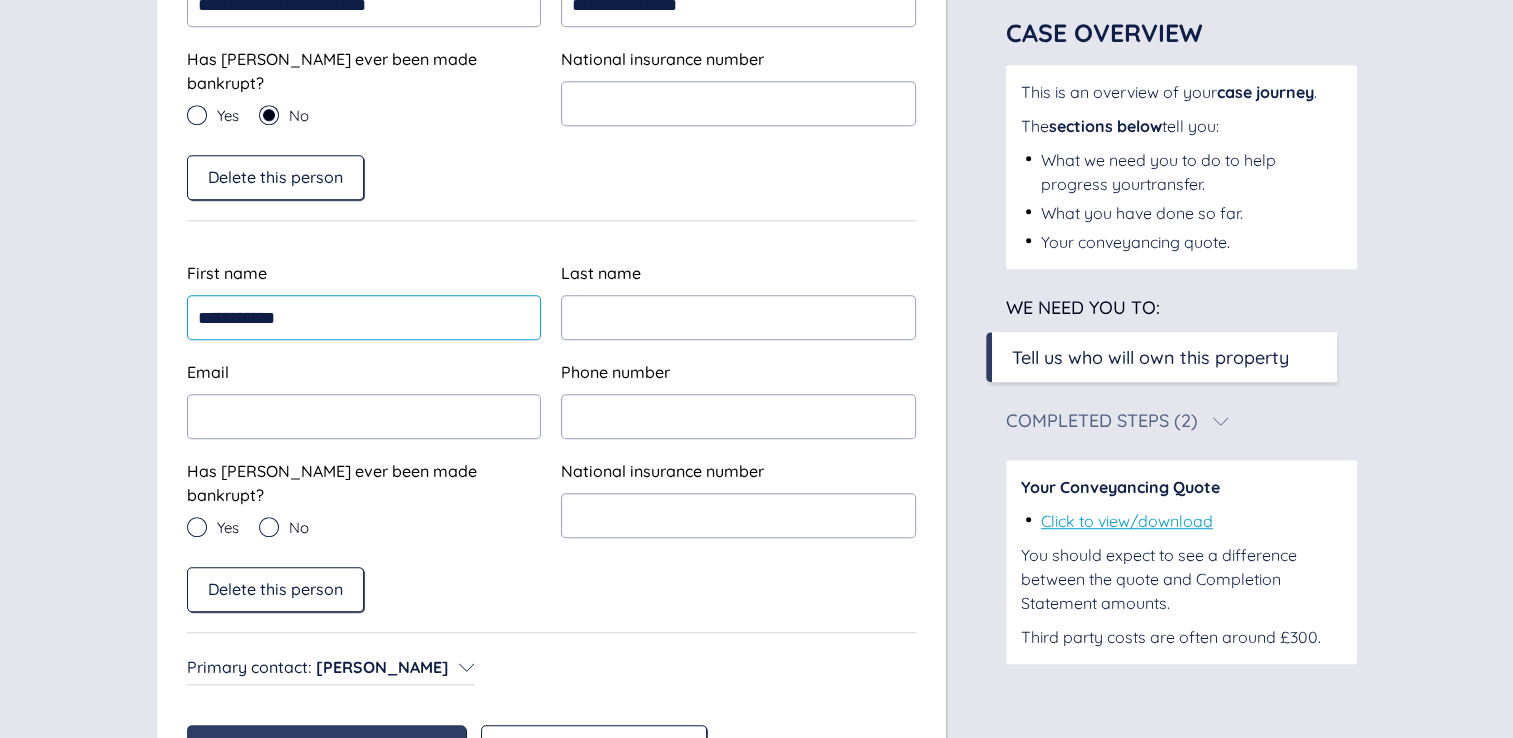 click on "**********" at bounding box center [364, 317] 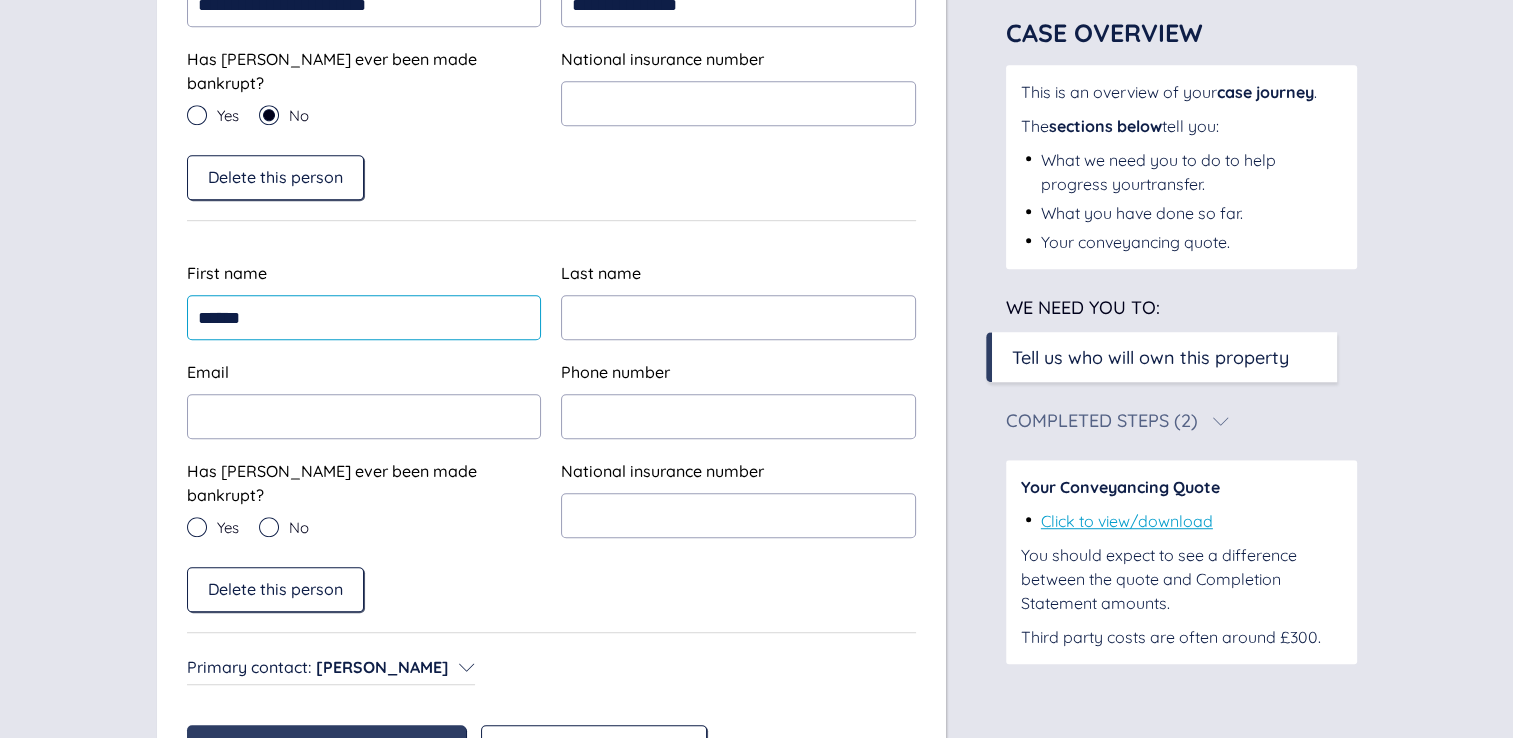 type on "*****" 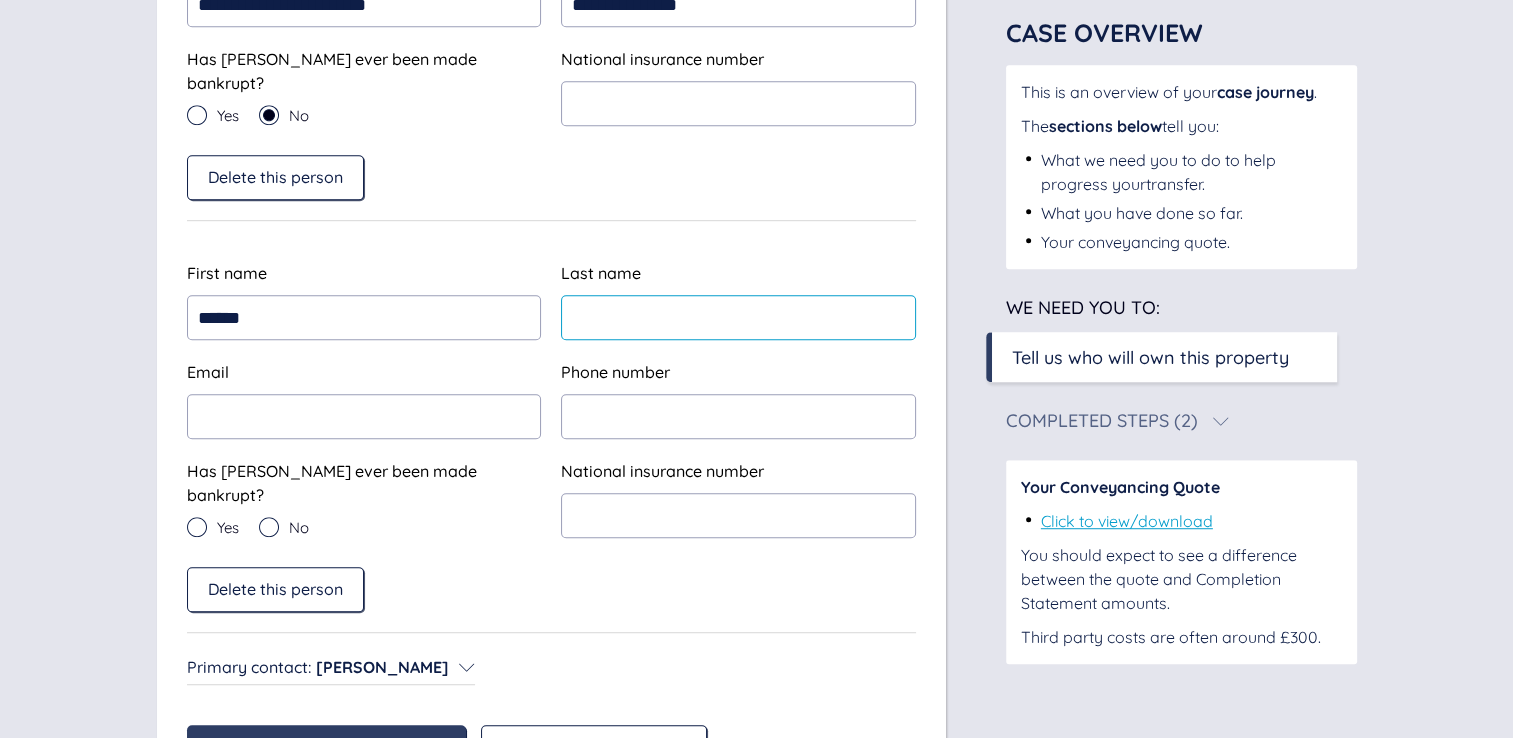 click at bounding box center (738, 317) 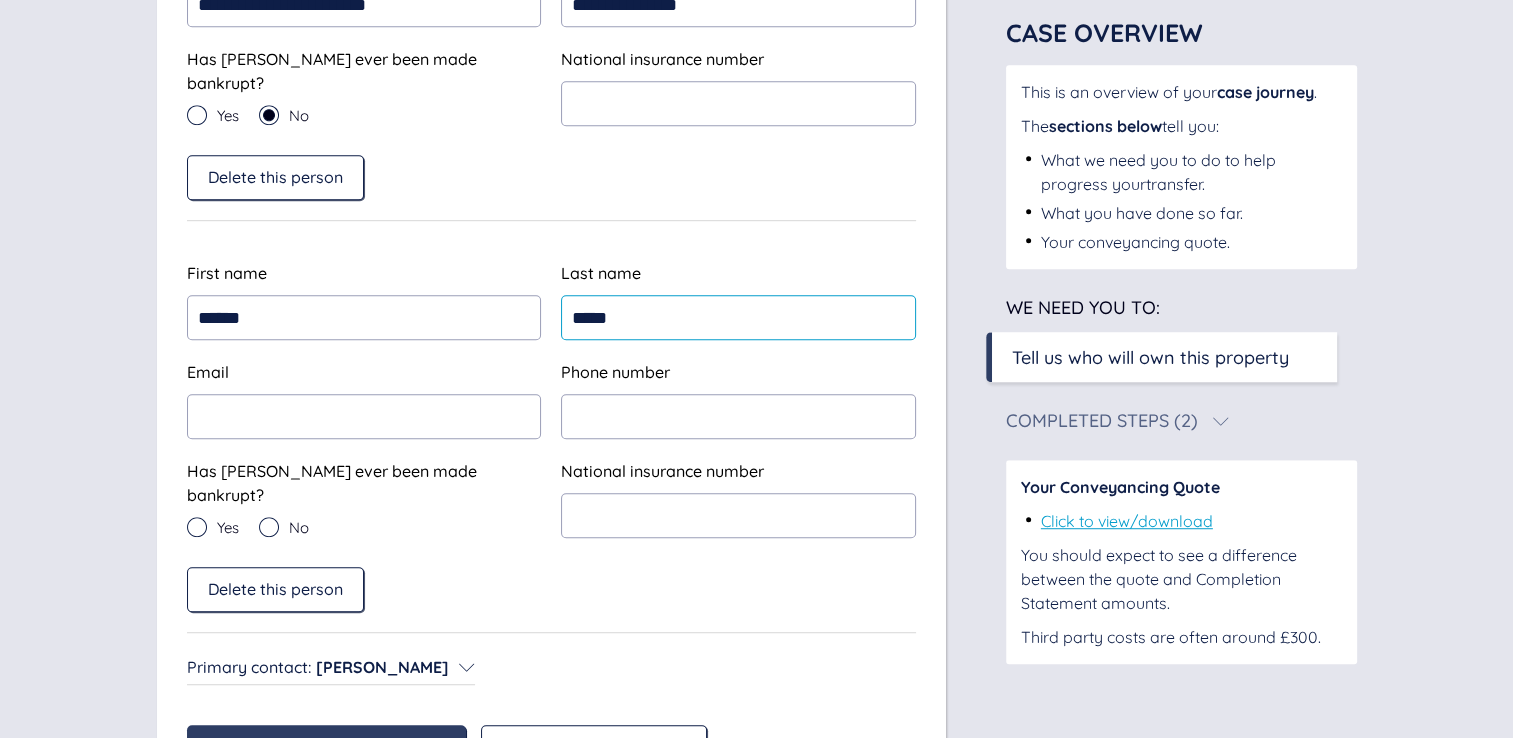 type on "*****" 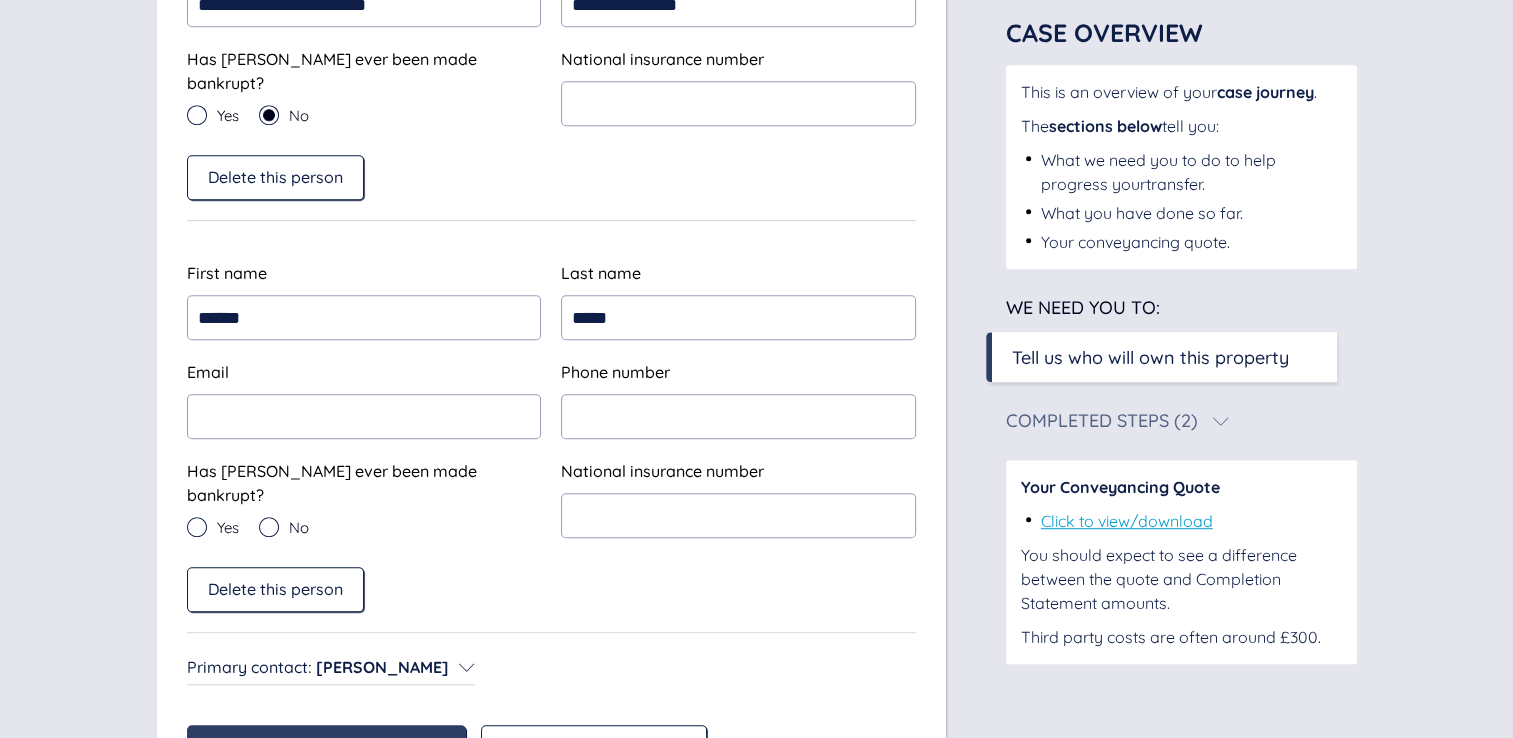 click on "**********" at bounding box center (551, -45) 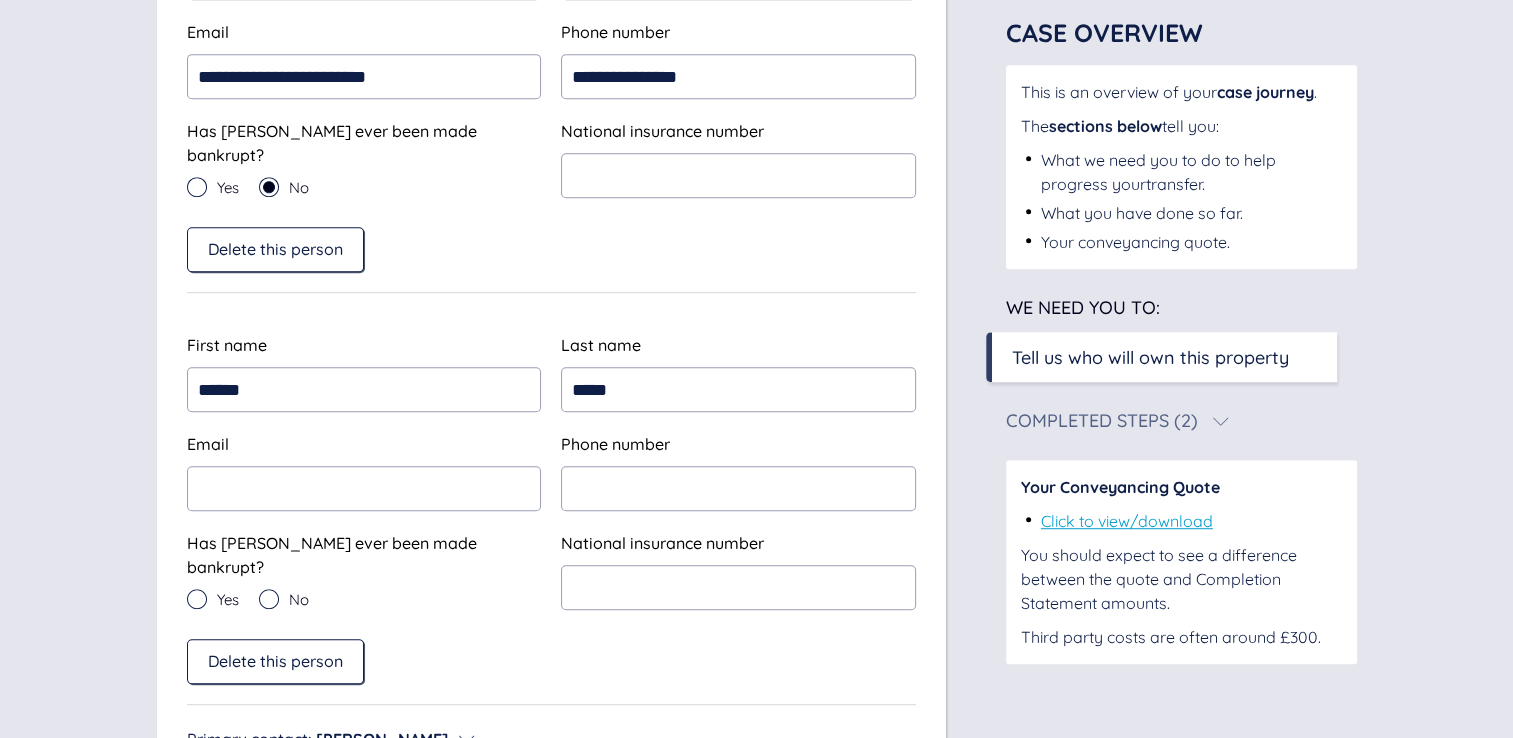 scroll, scrollTop: 856, scrollLeft: 0, axis: vertical 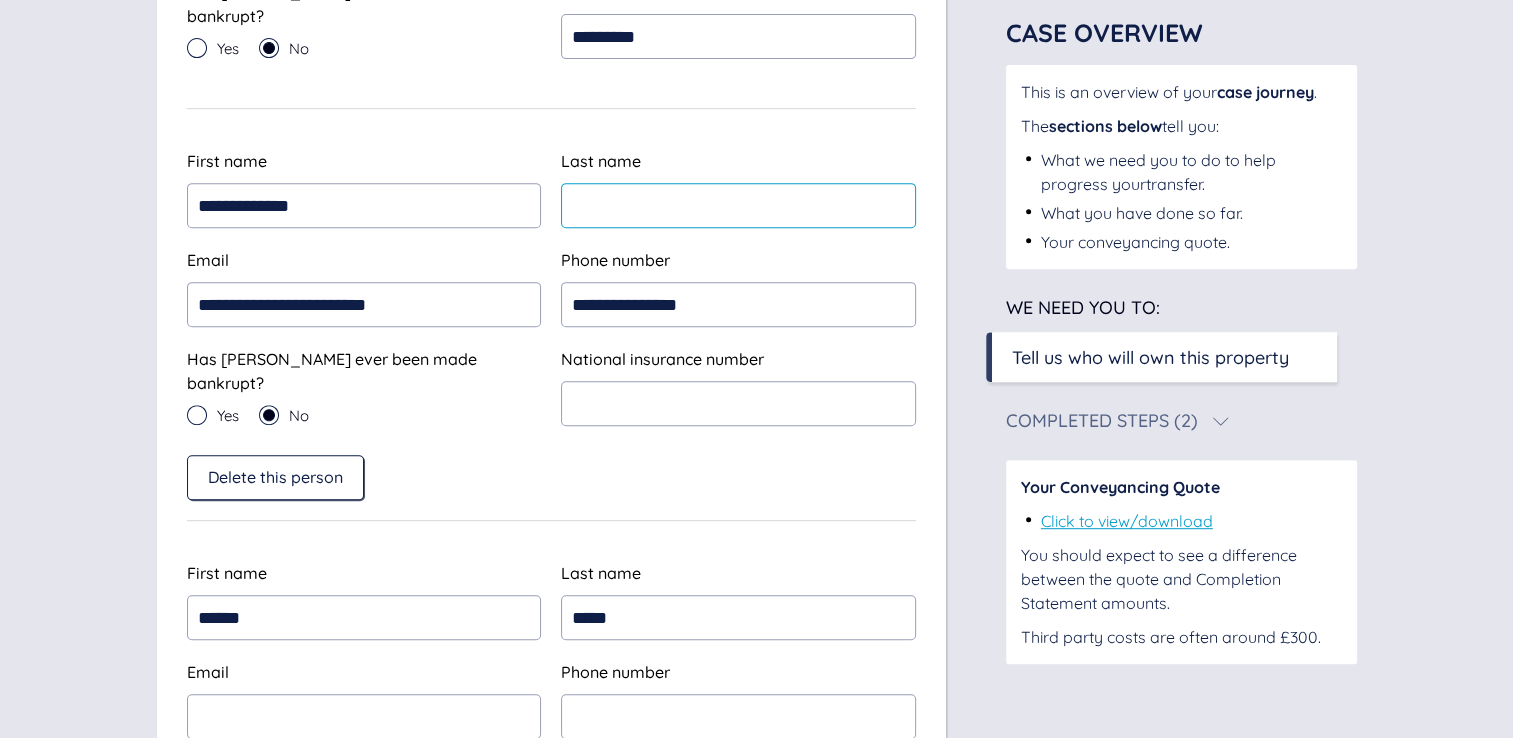 click at bounding box center (738, 205) 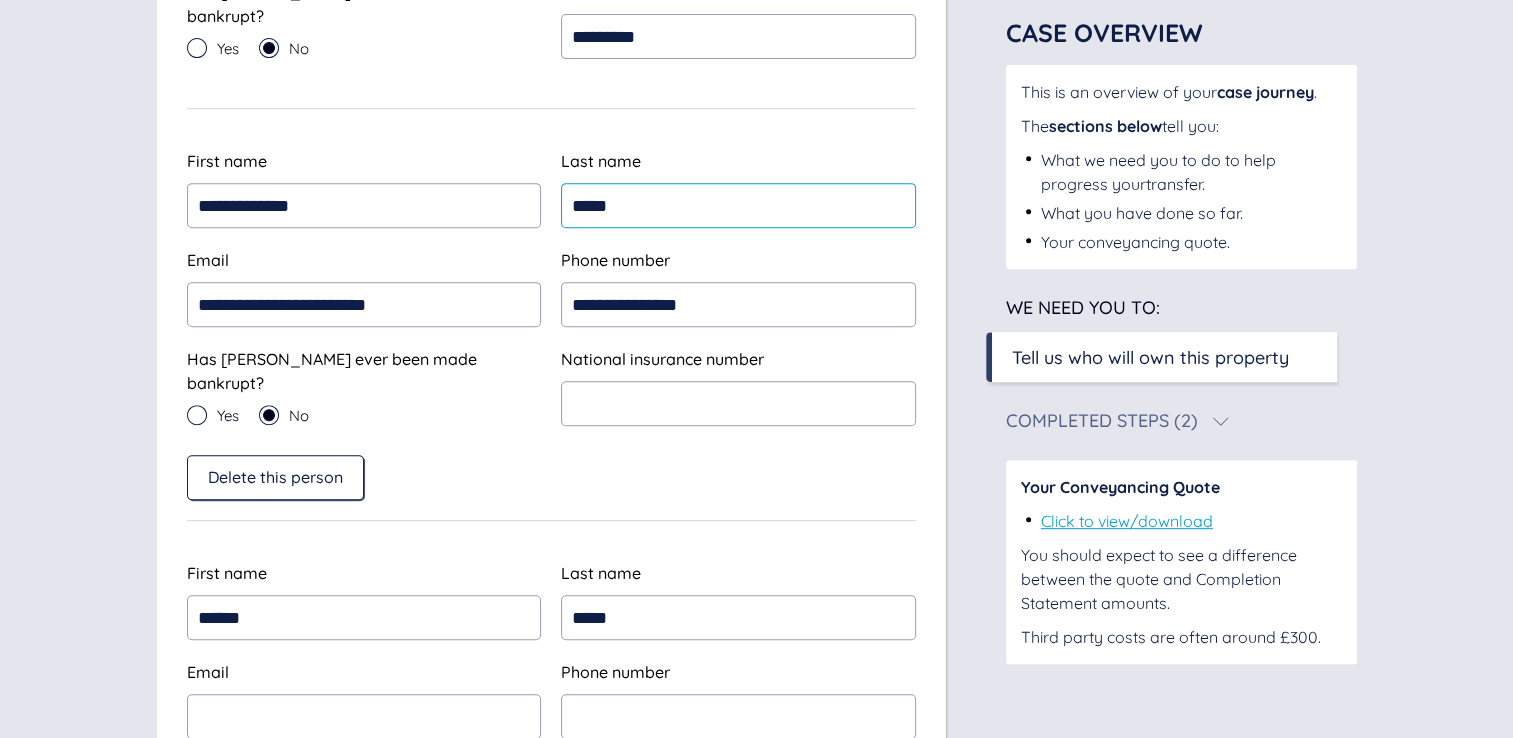 type on "*****" 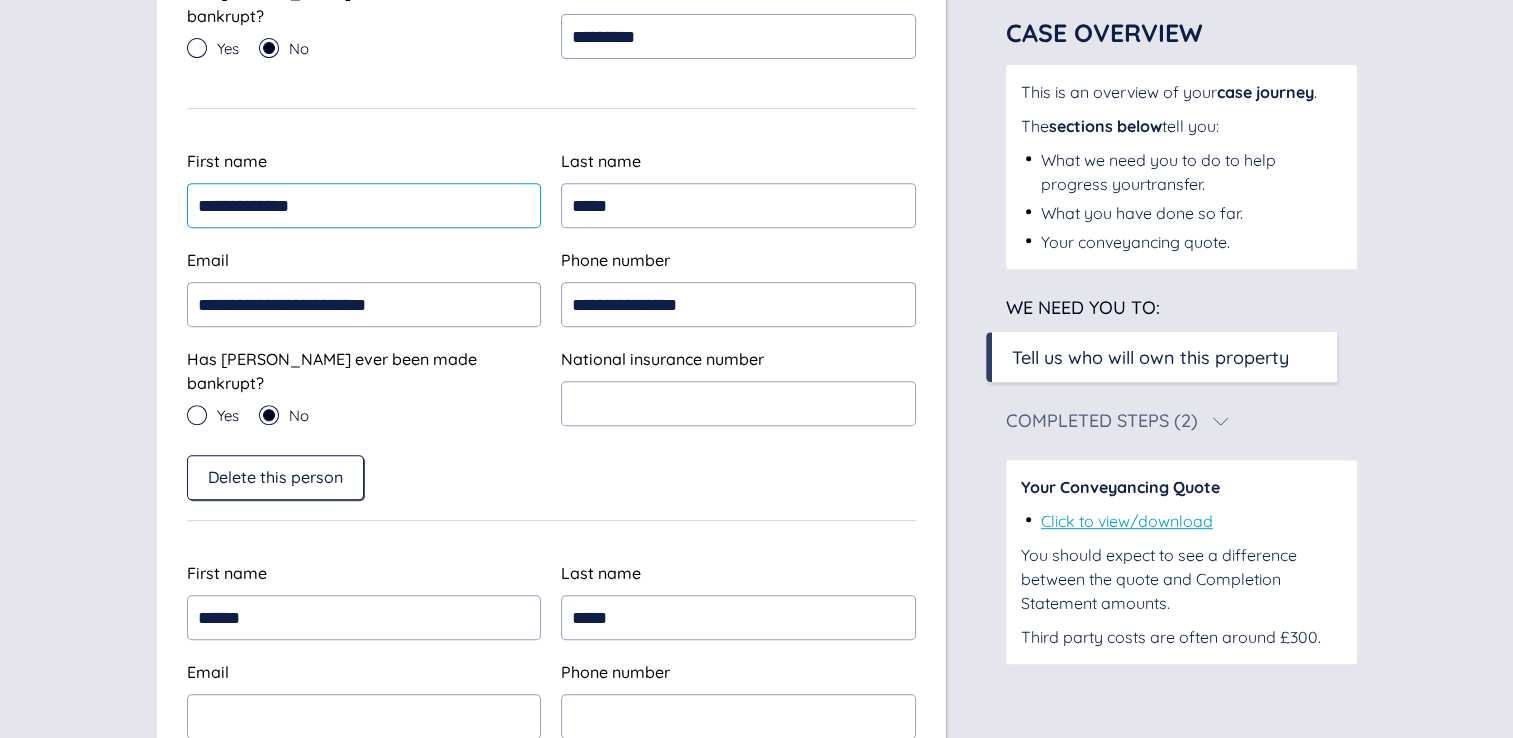 click on "**********" at bounding box center (364, 205) 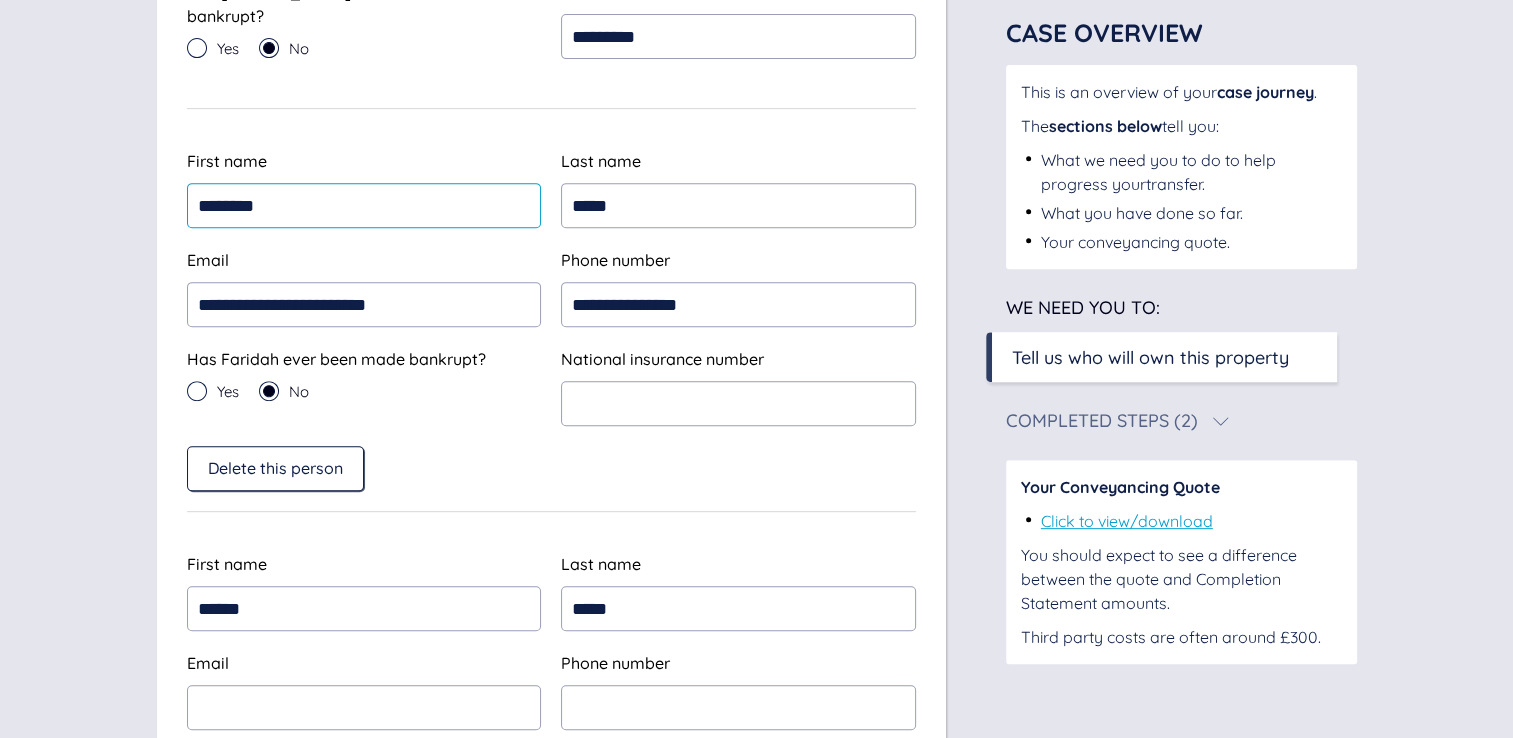 type on "*******" 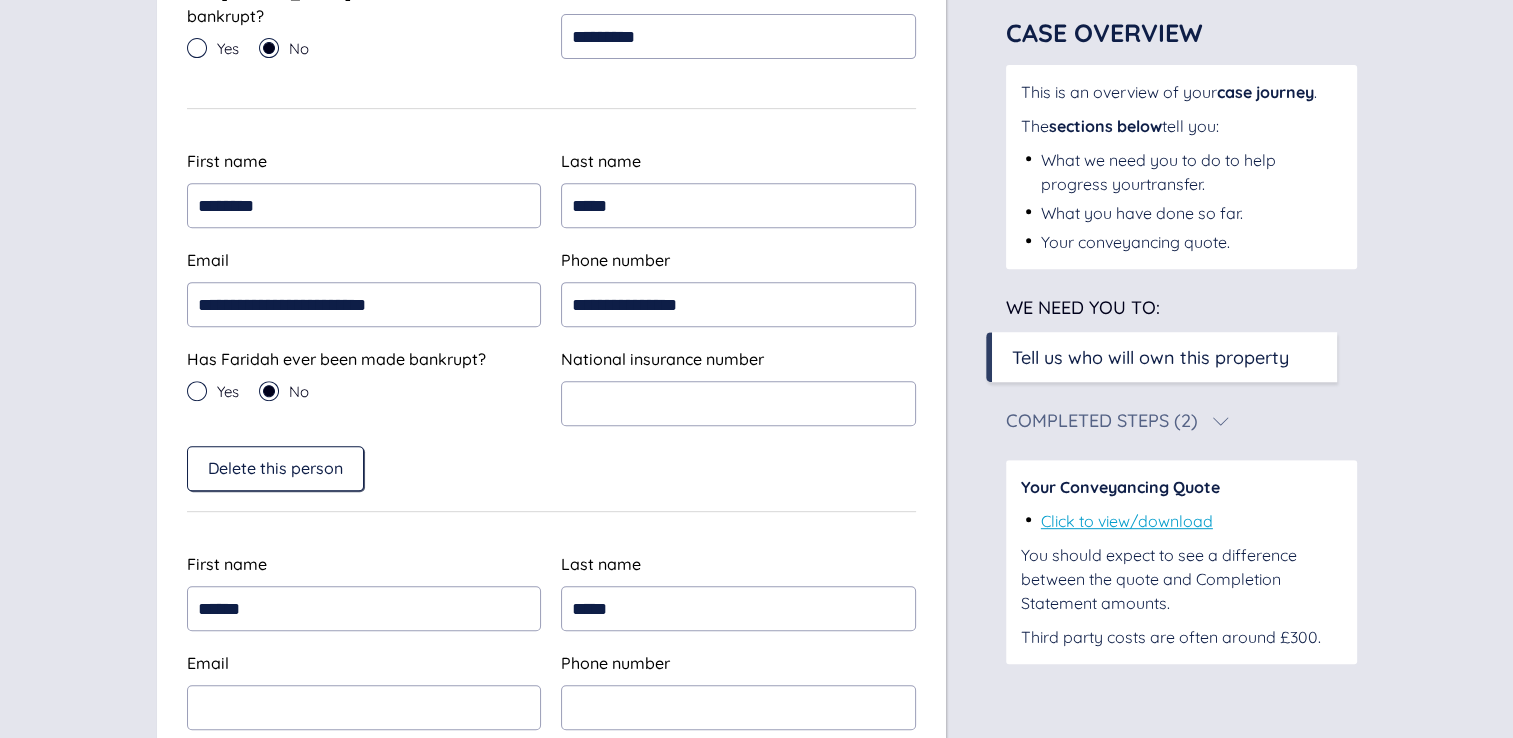 click on "**********" at bounding box center [551, 250] 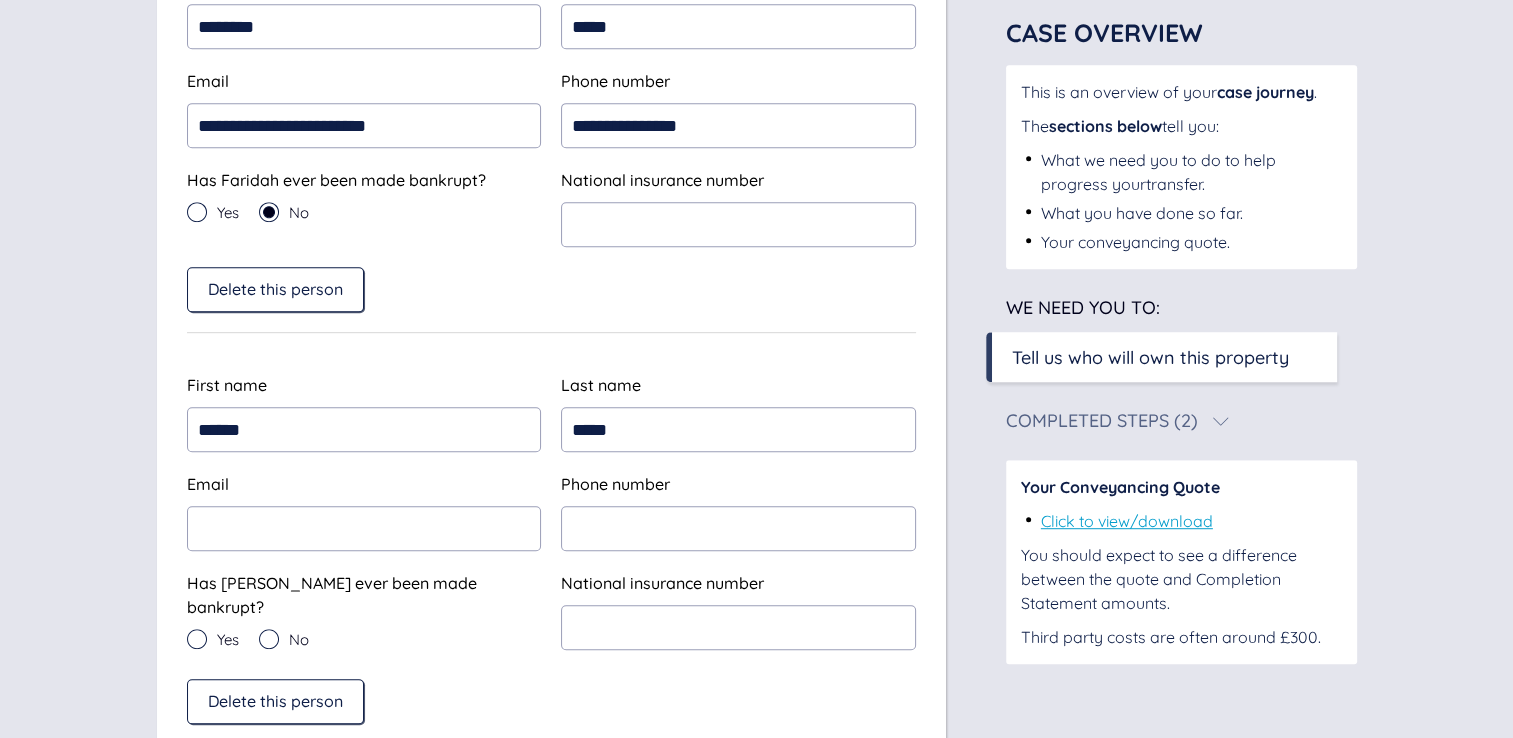 scroll, scrollTop: 1056, scrollLeft: 0, axis: vertical 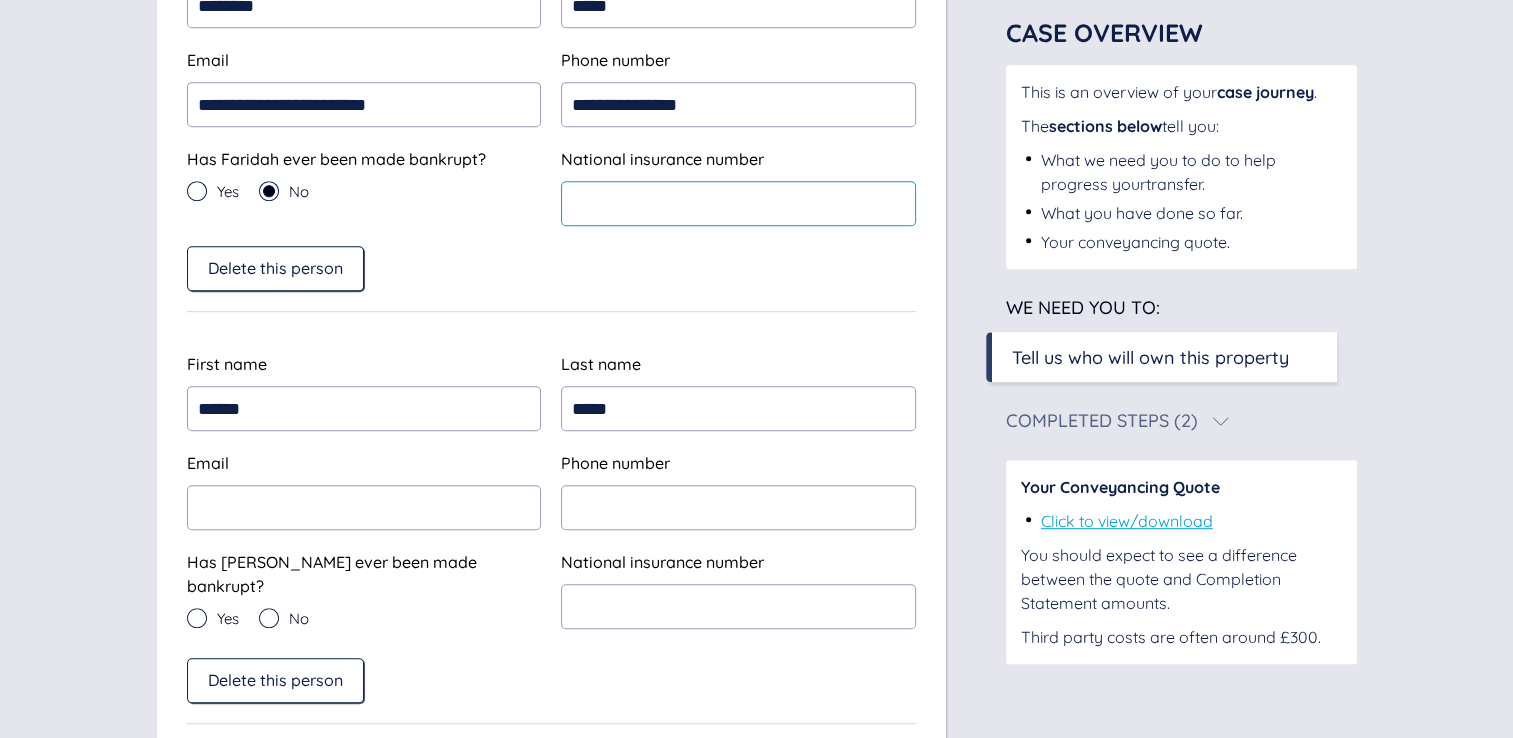 click at bounding box center (738, 203) 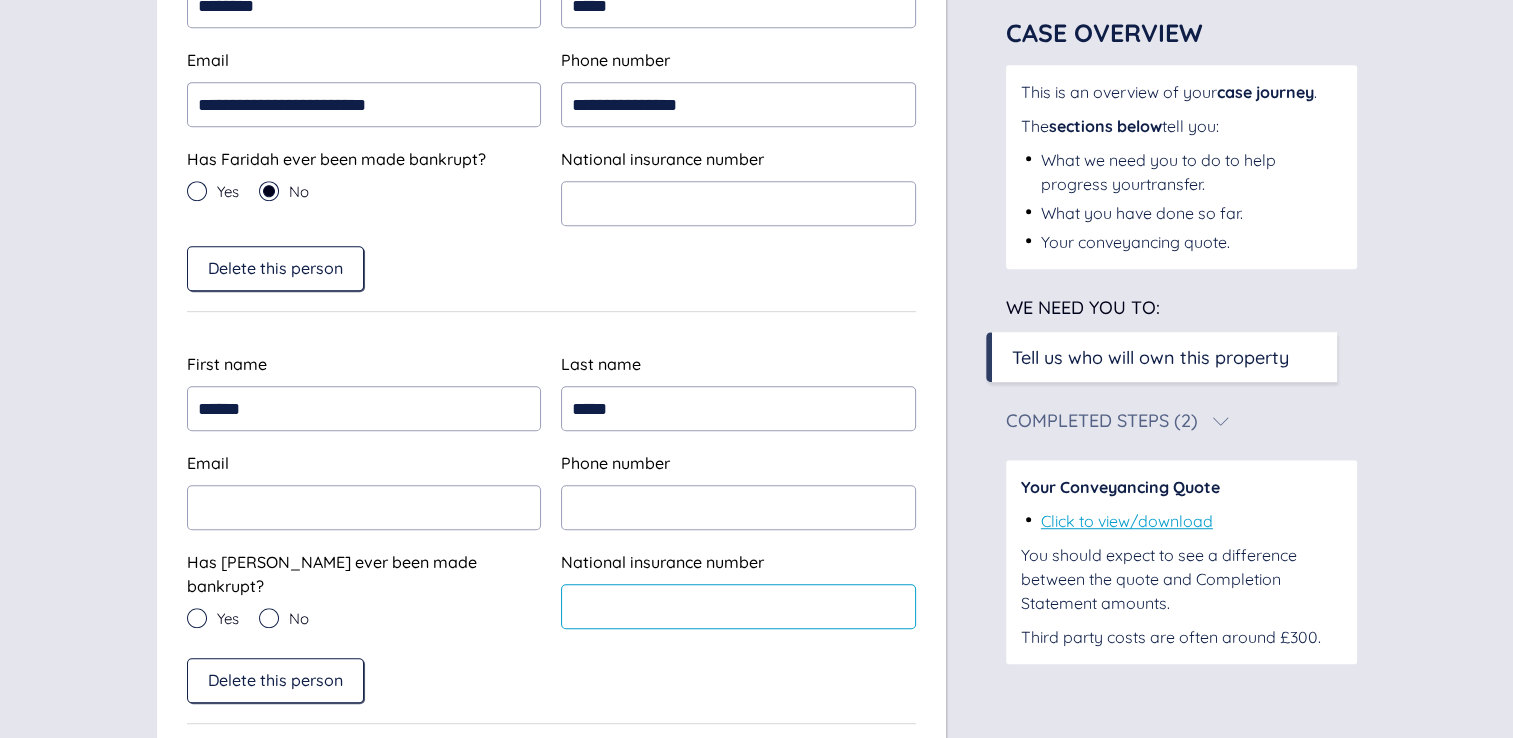 click at bounding box center [738, 606] 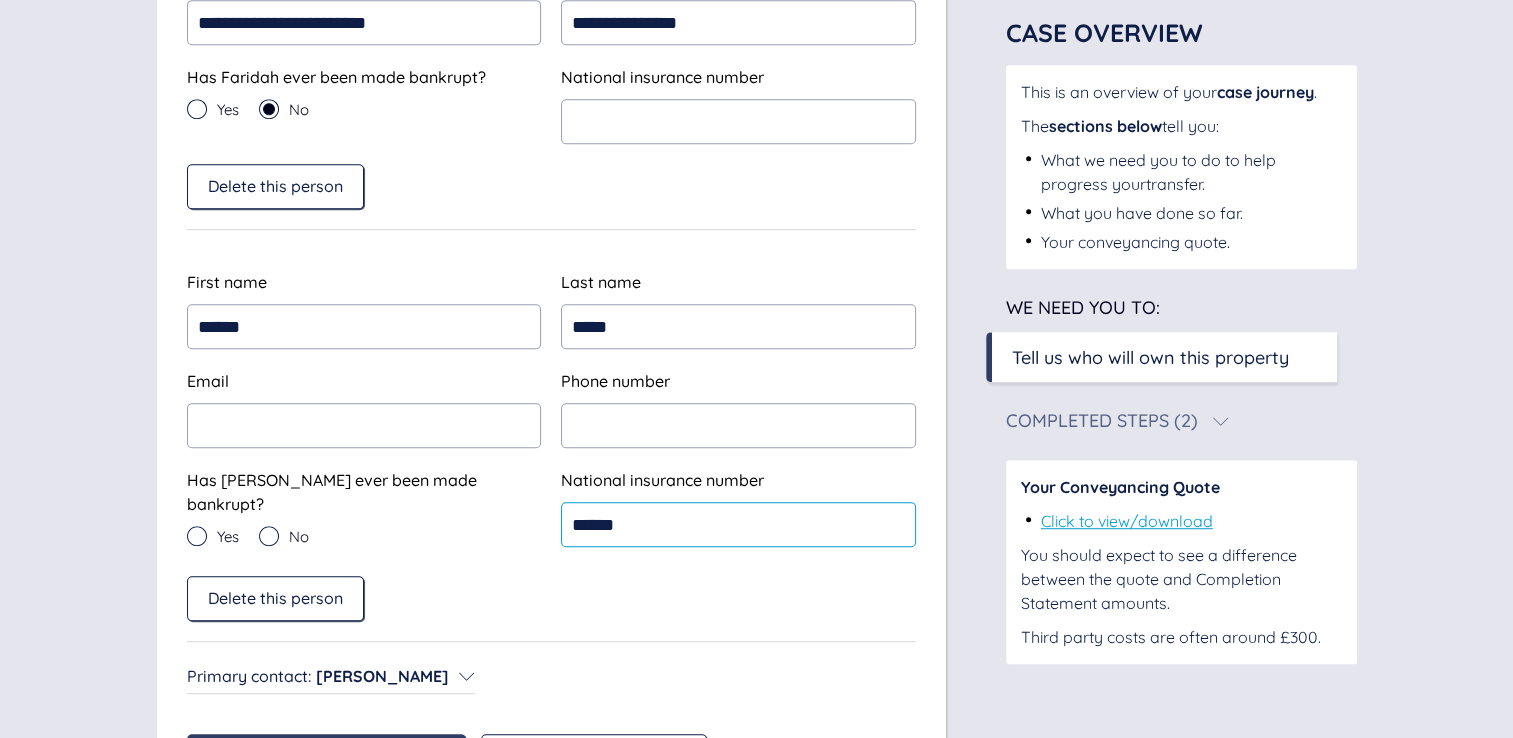 scroll, scrollTop: 1156, scrollLeft: 0, axis: vertical 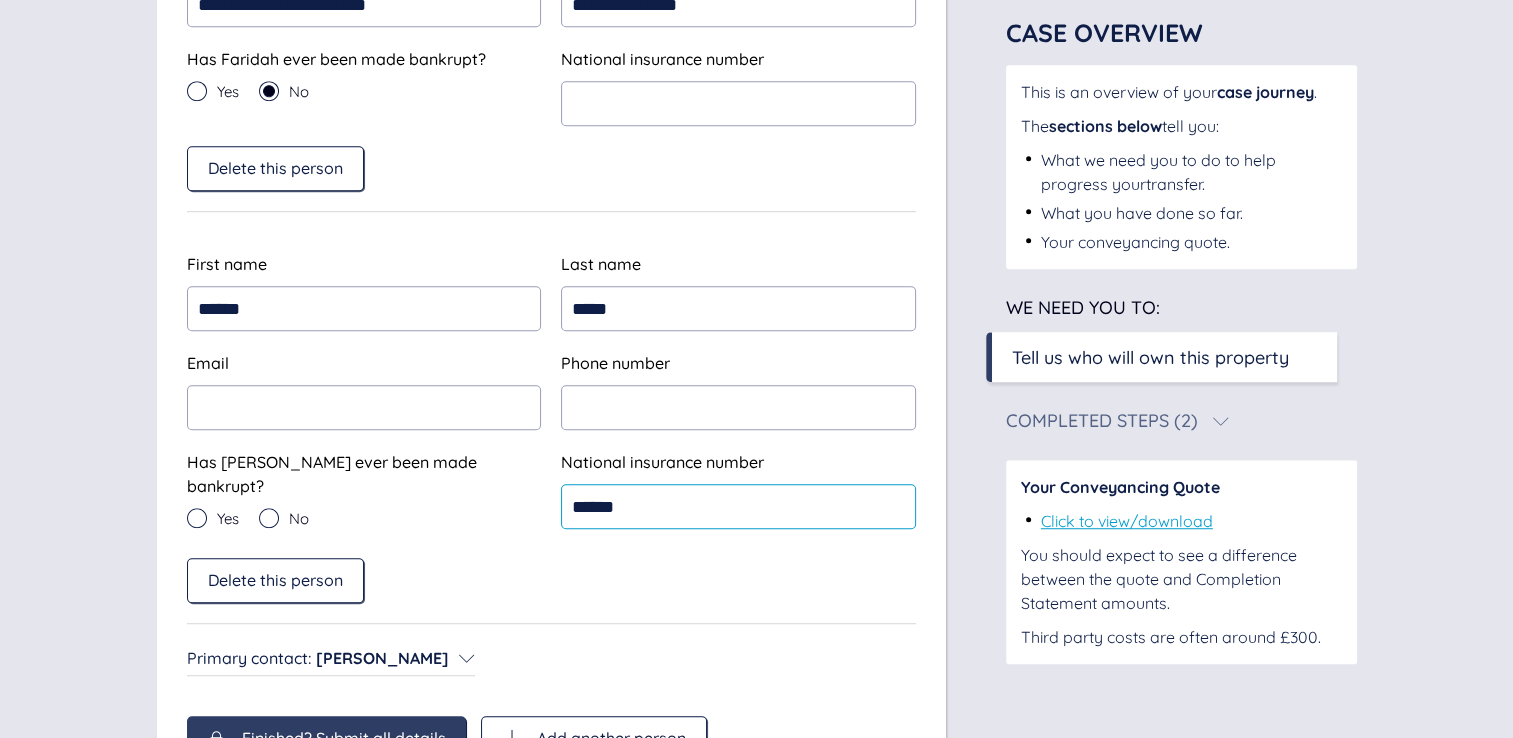 click on "******" at bounding box center (738, 506) 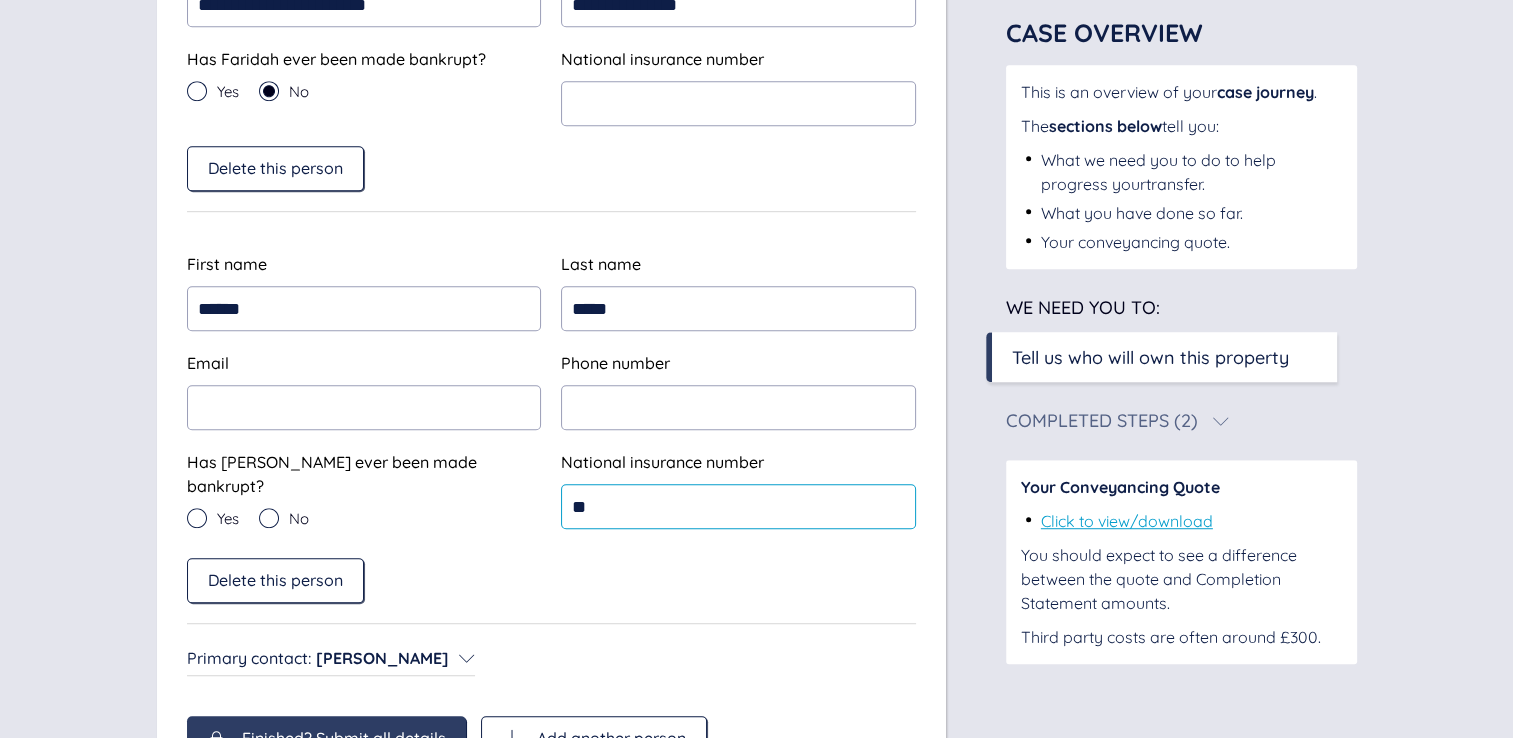 type on "*" 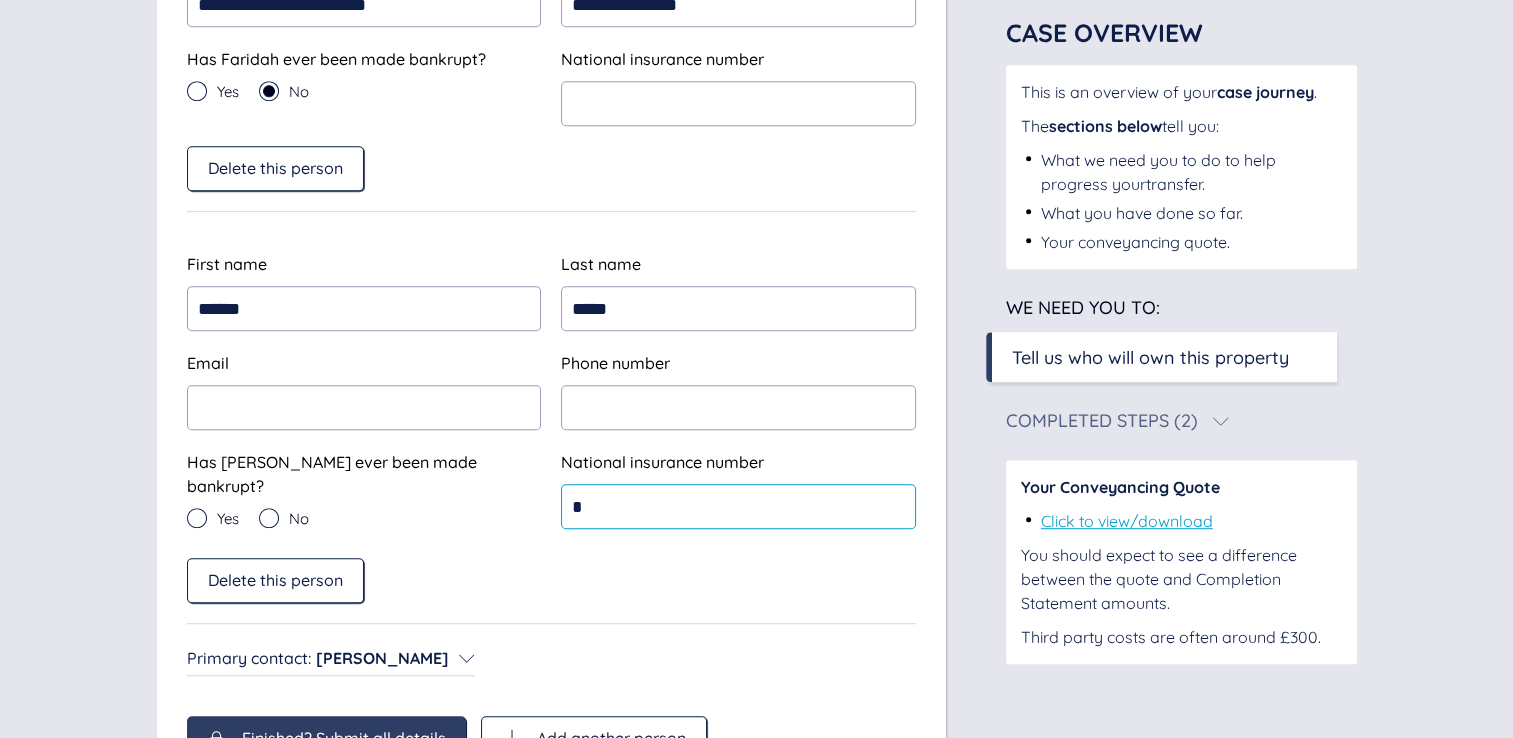 type 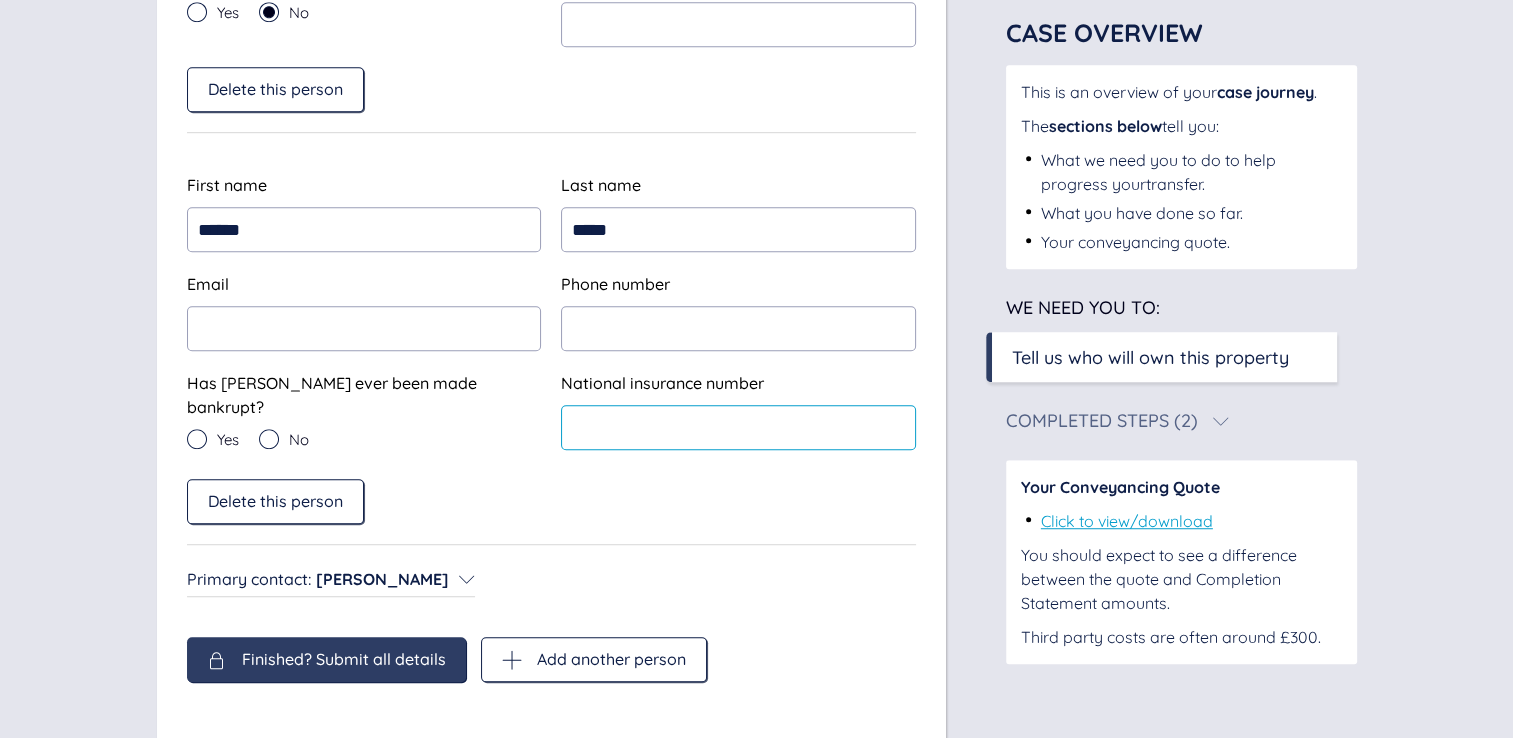 scroll, scrollTop: 1262, scrollLeft: 0, axis: vertical 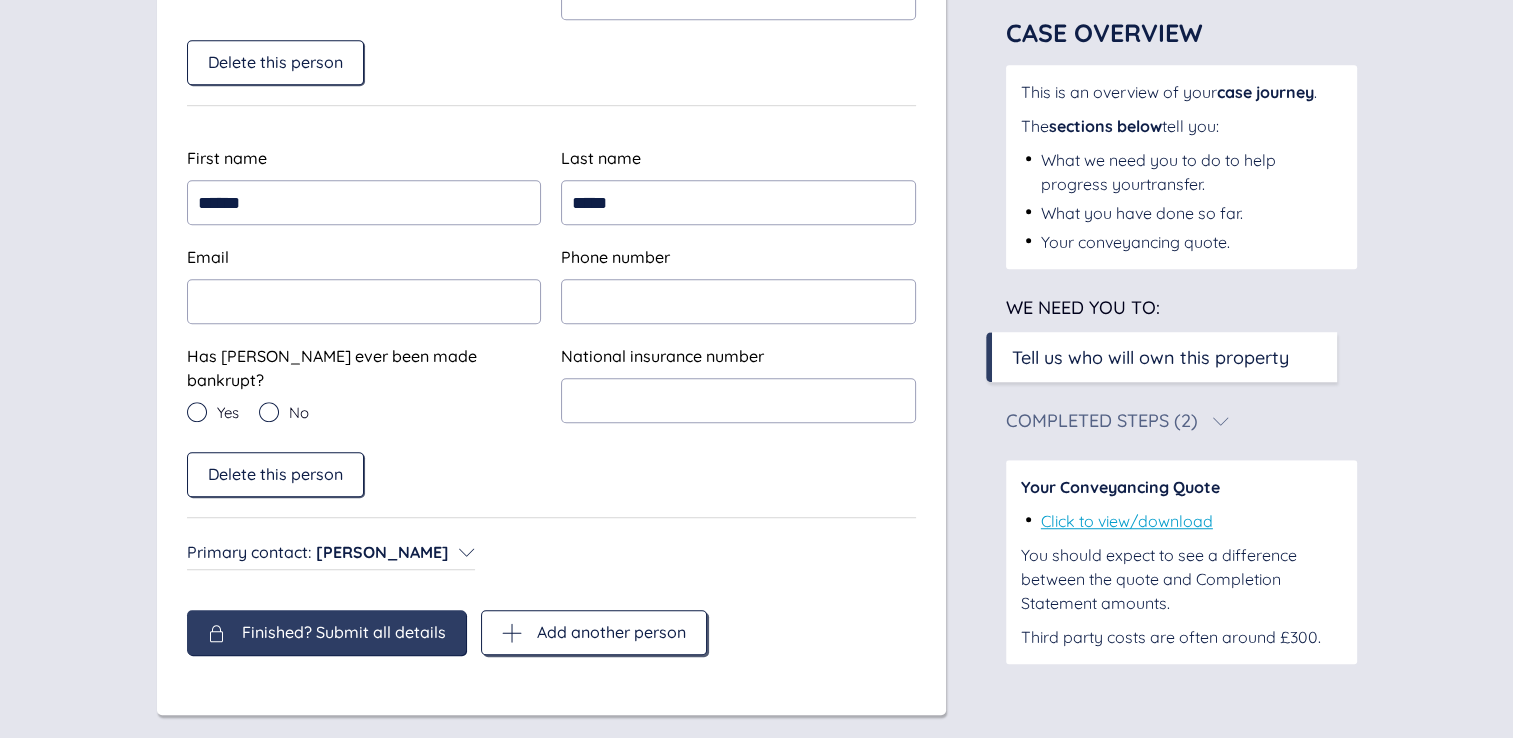 click 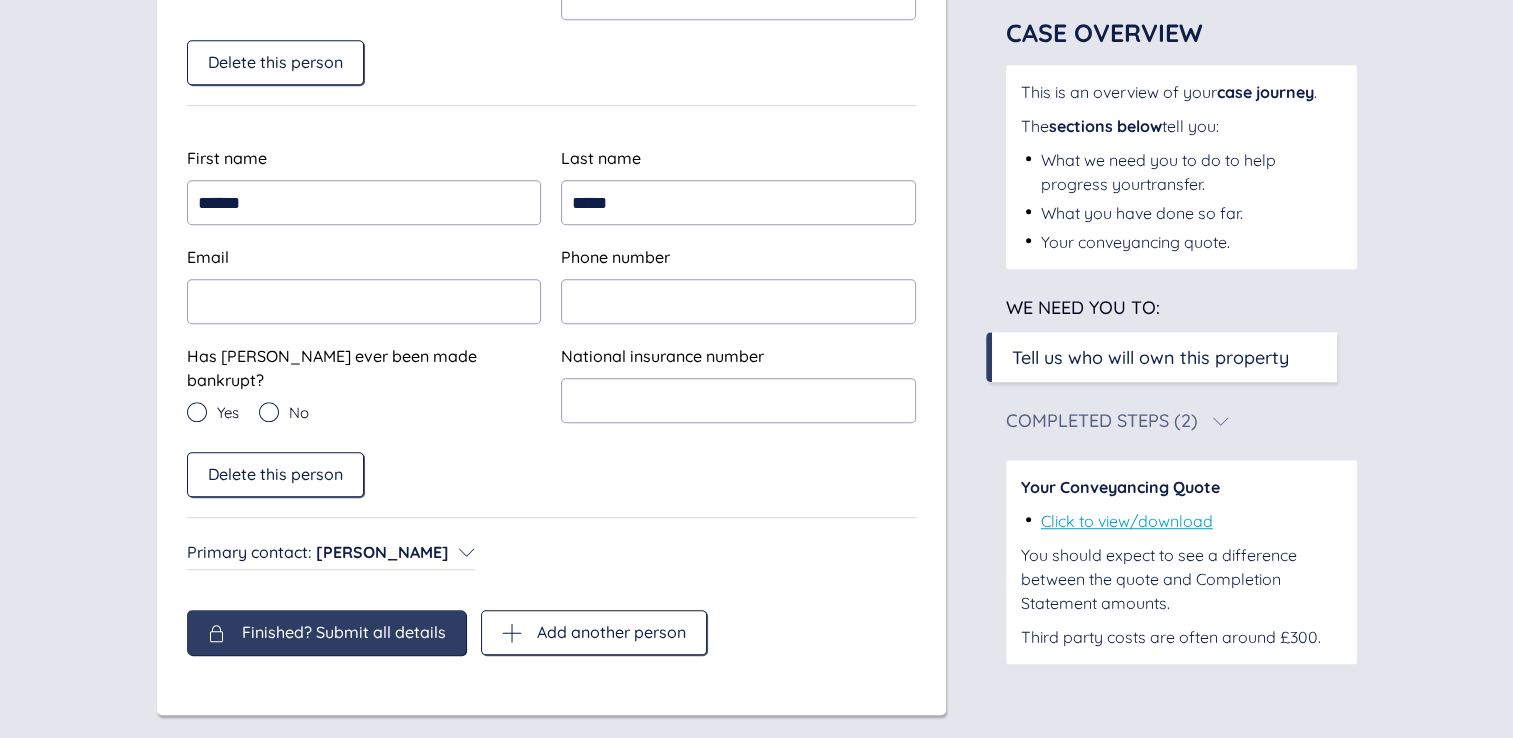 type on "*******" 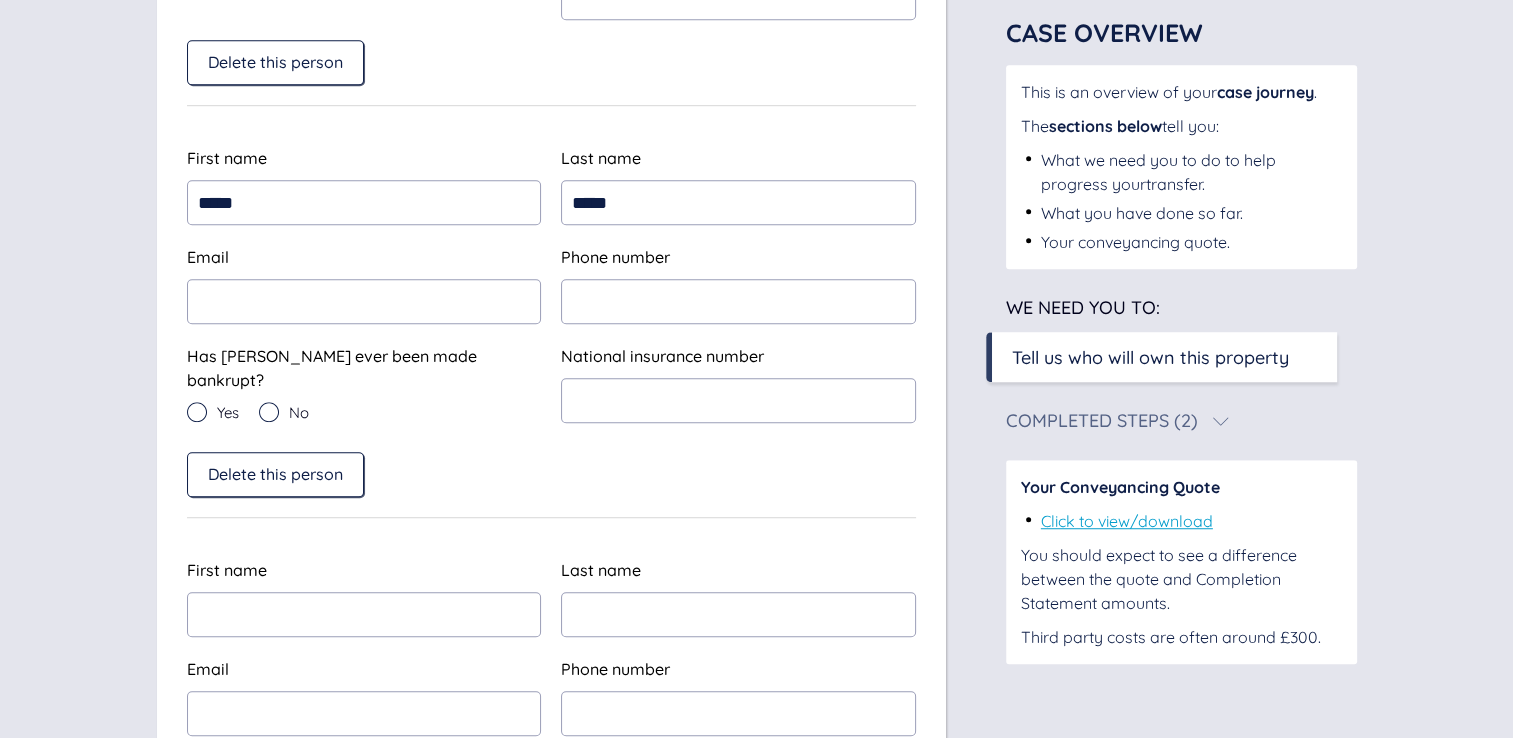 scroll, scrollTop: 1362, scrollLeft: 0, axis: vertical 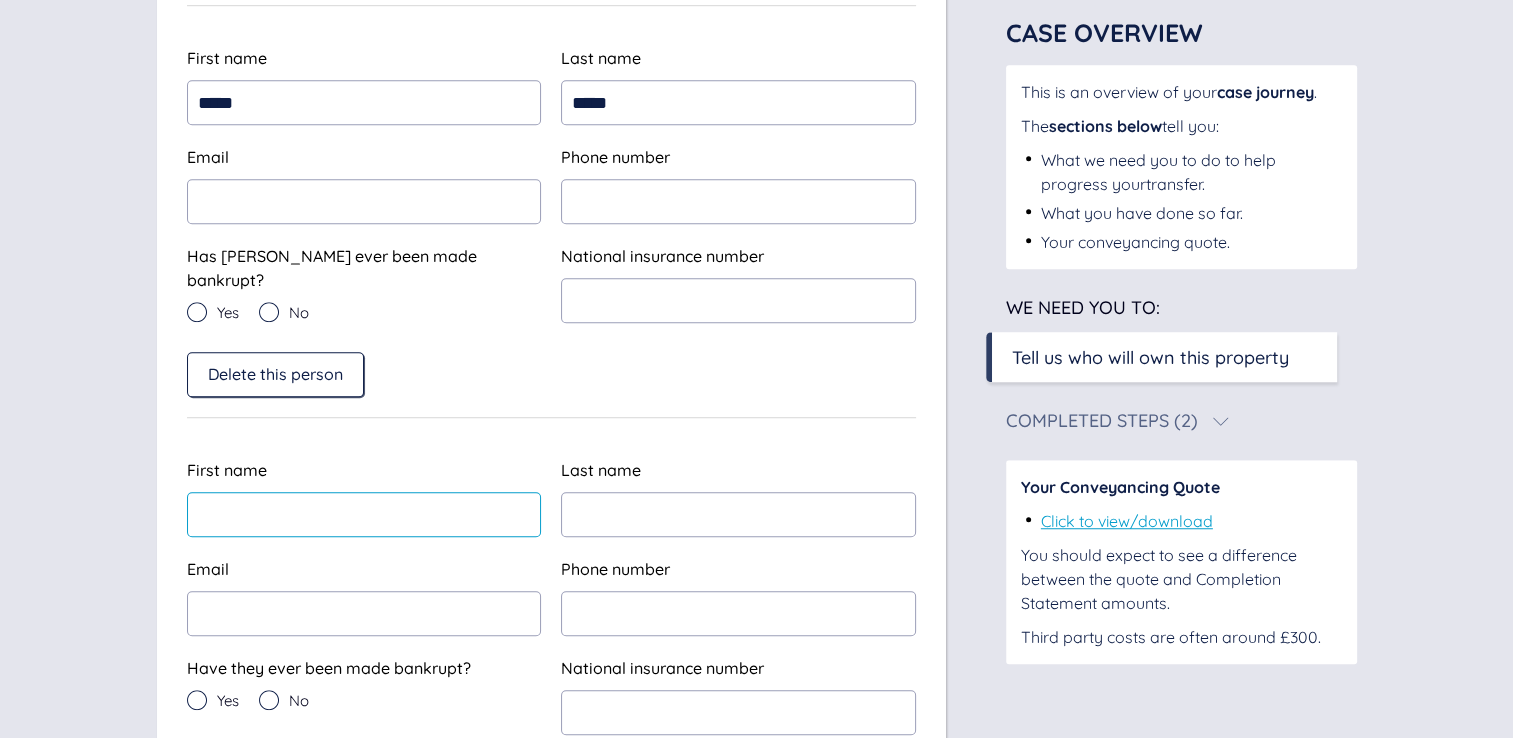 click at bounding box center (364, 514) 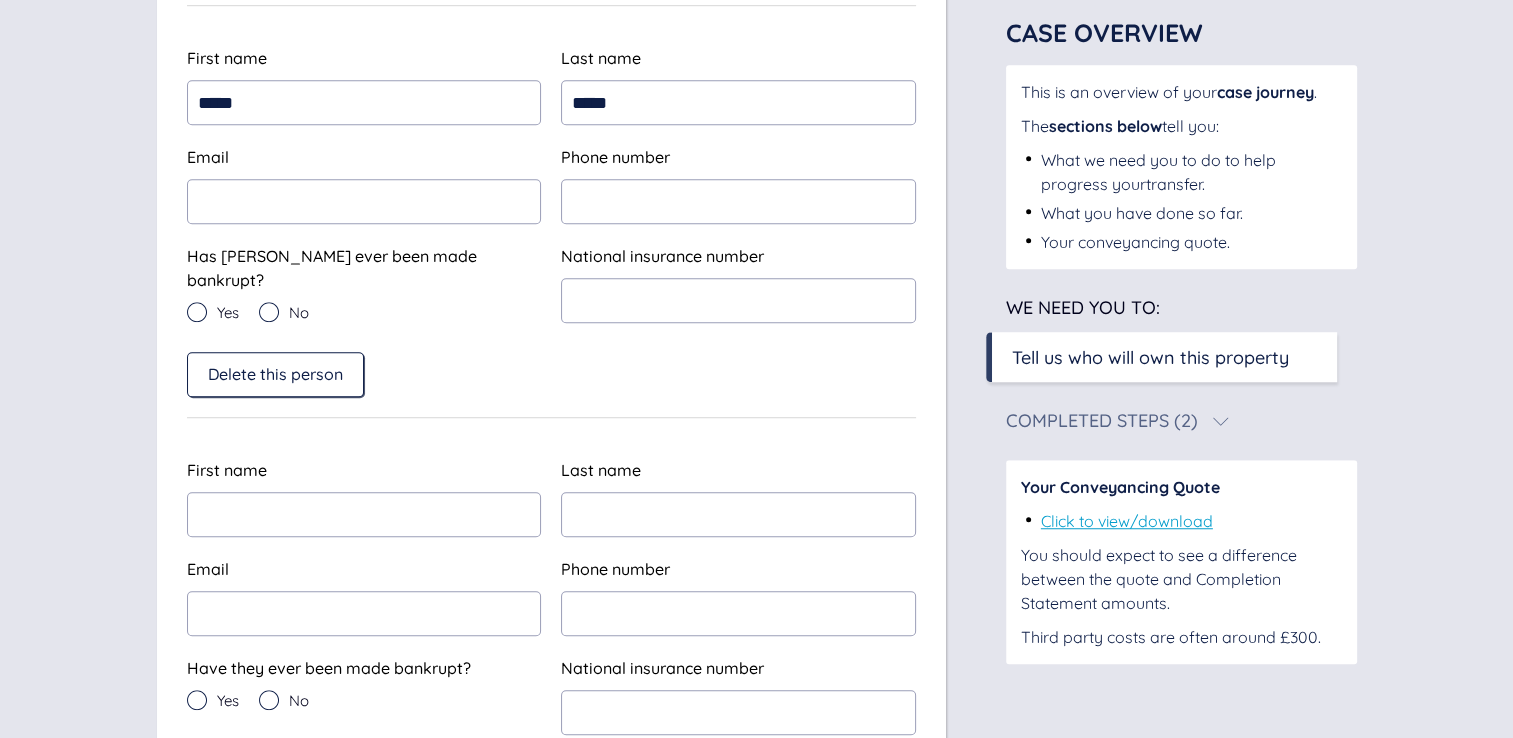 click on "Delete this person" at bounding box center [551, 374] 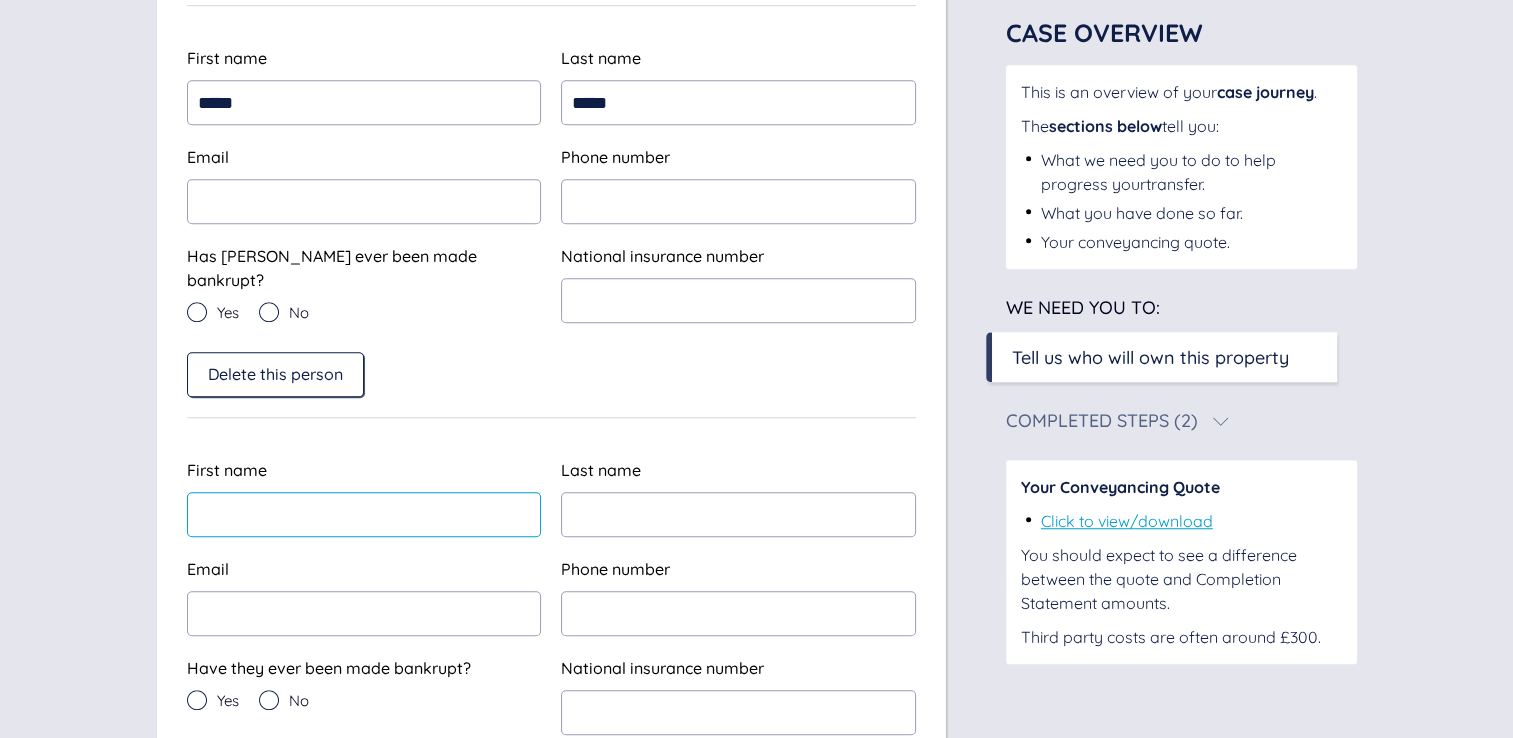 click at bounding box center [364, 514] 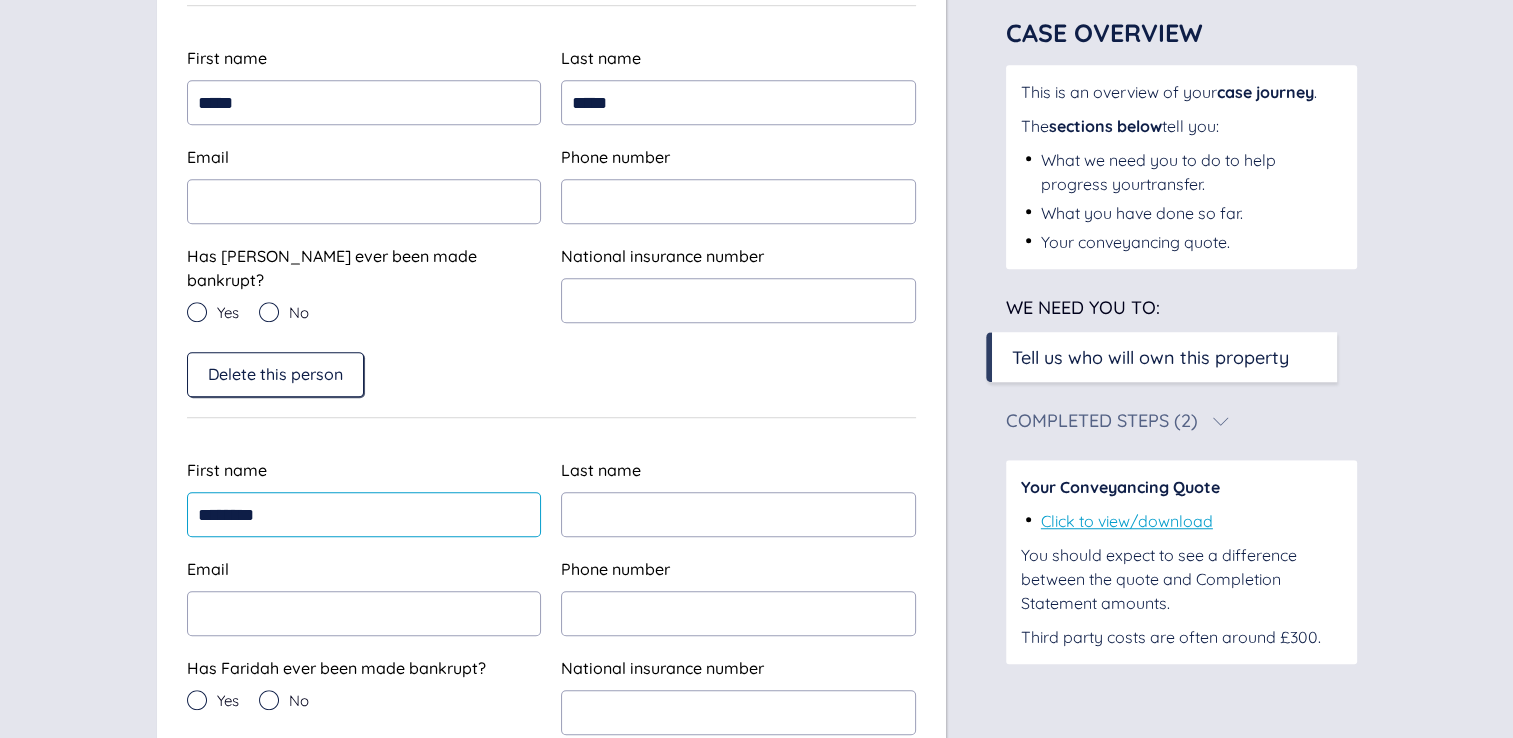 type on "*******" 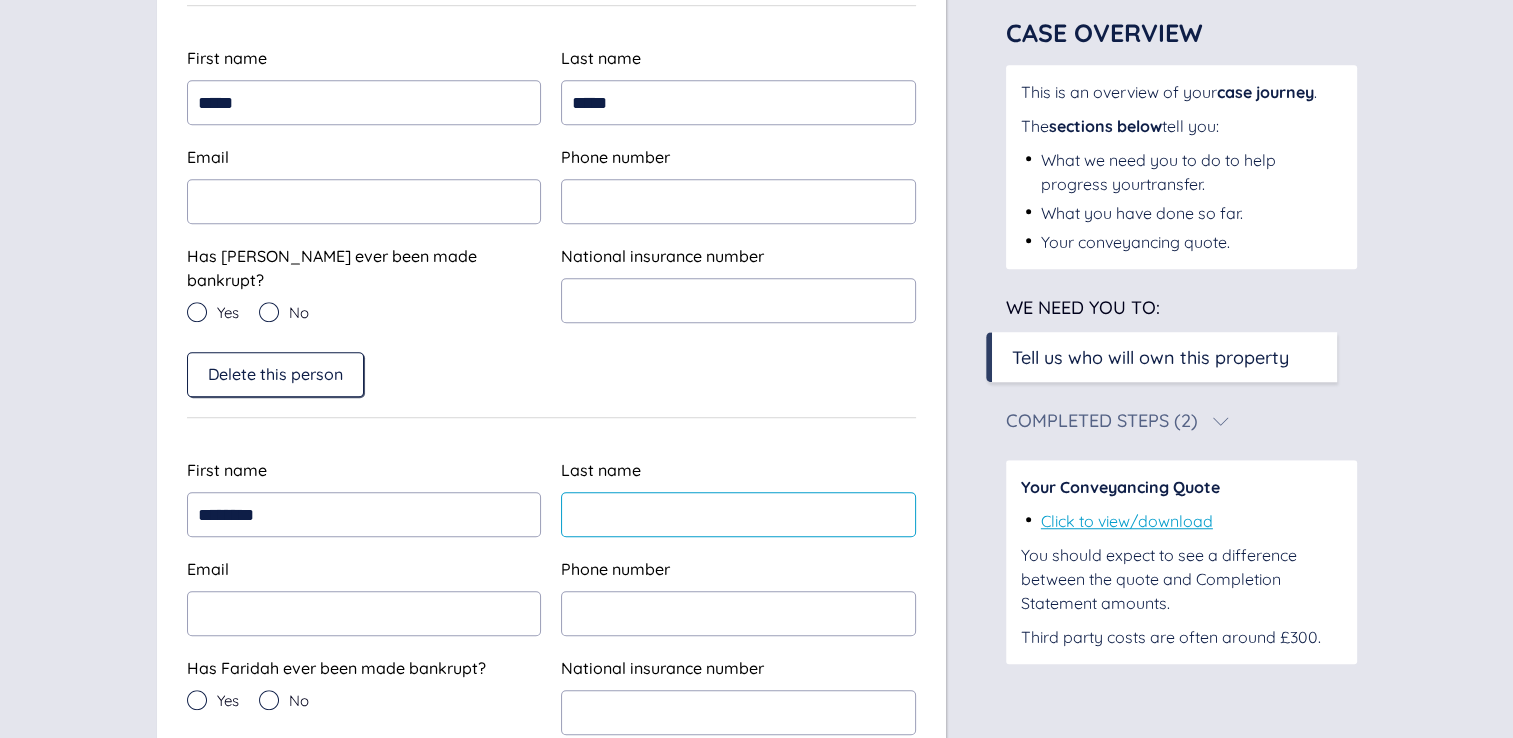 click at bounding box center [738, 514] 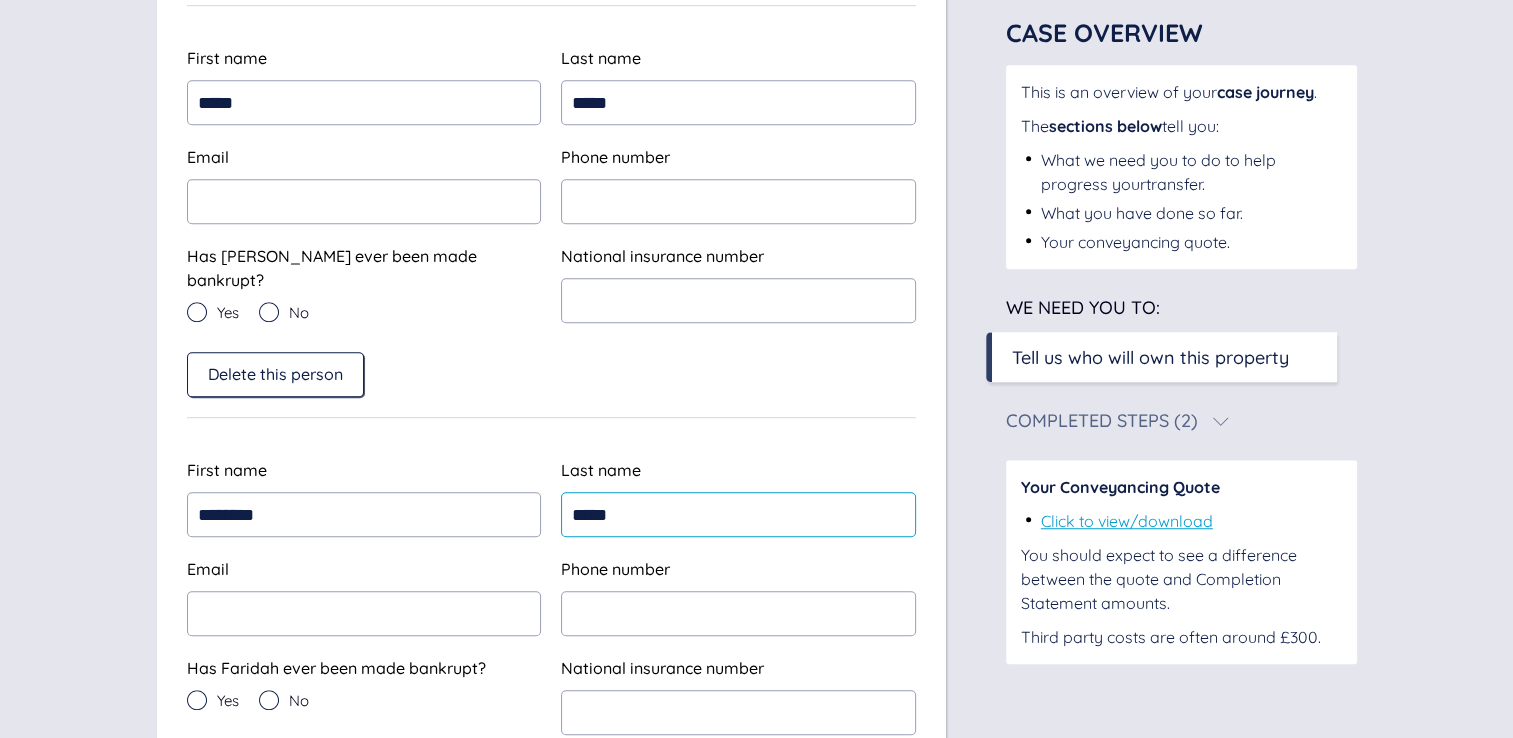 type on "*****" 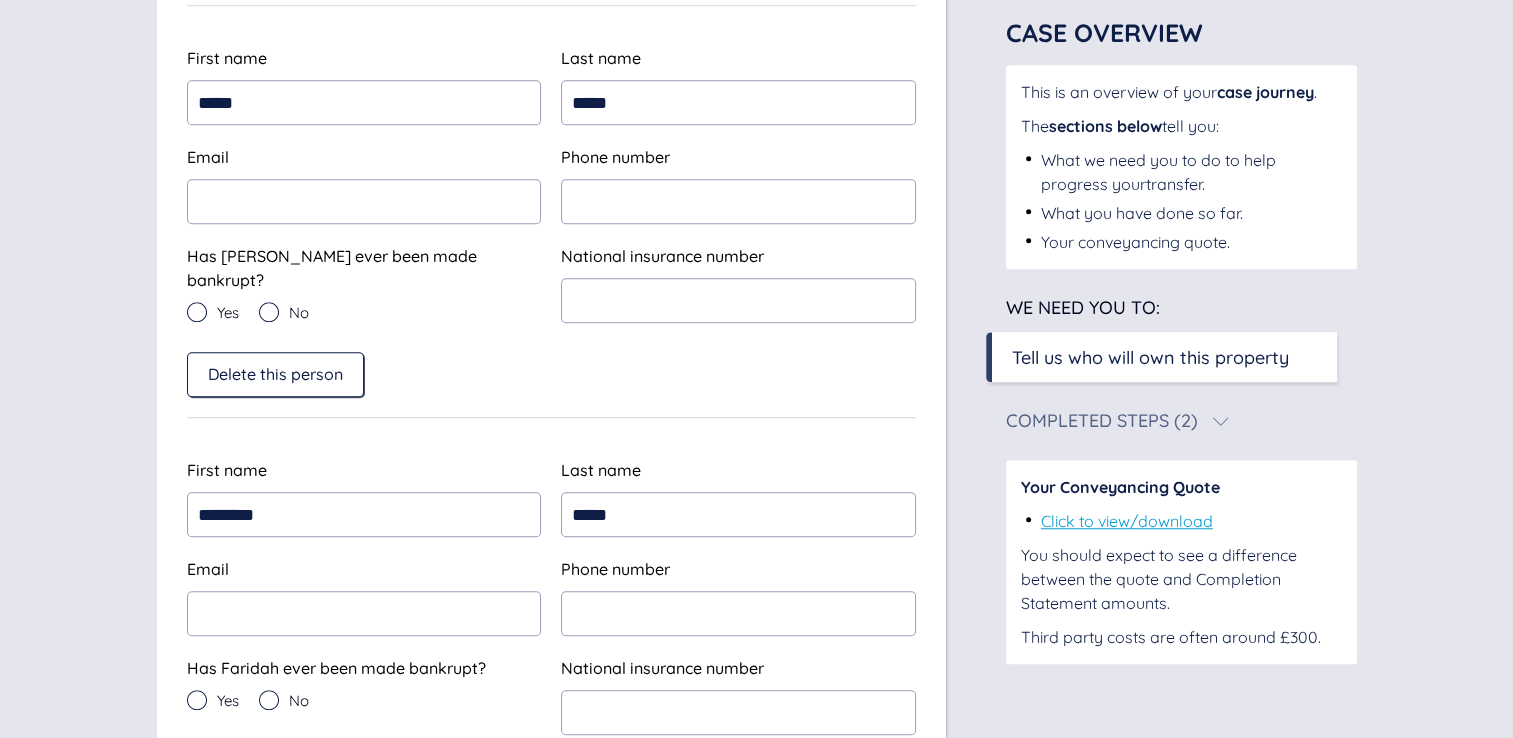 click on "Delete this person" at bounding box center (551, 374) 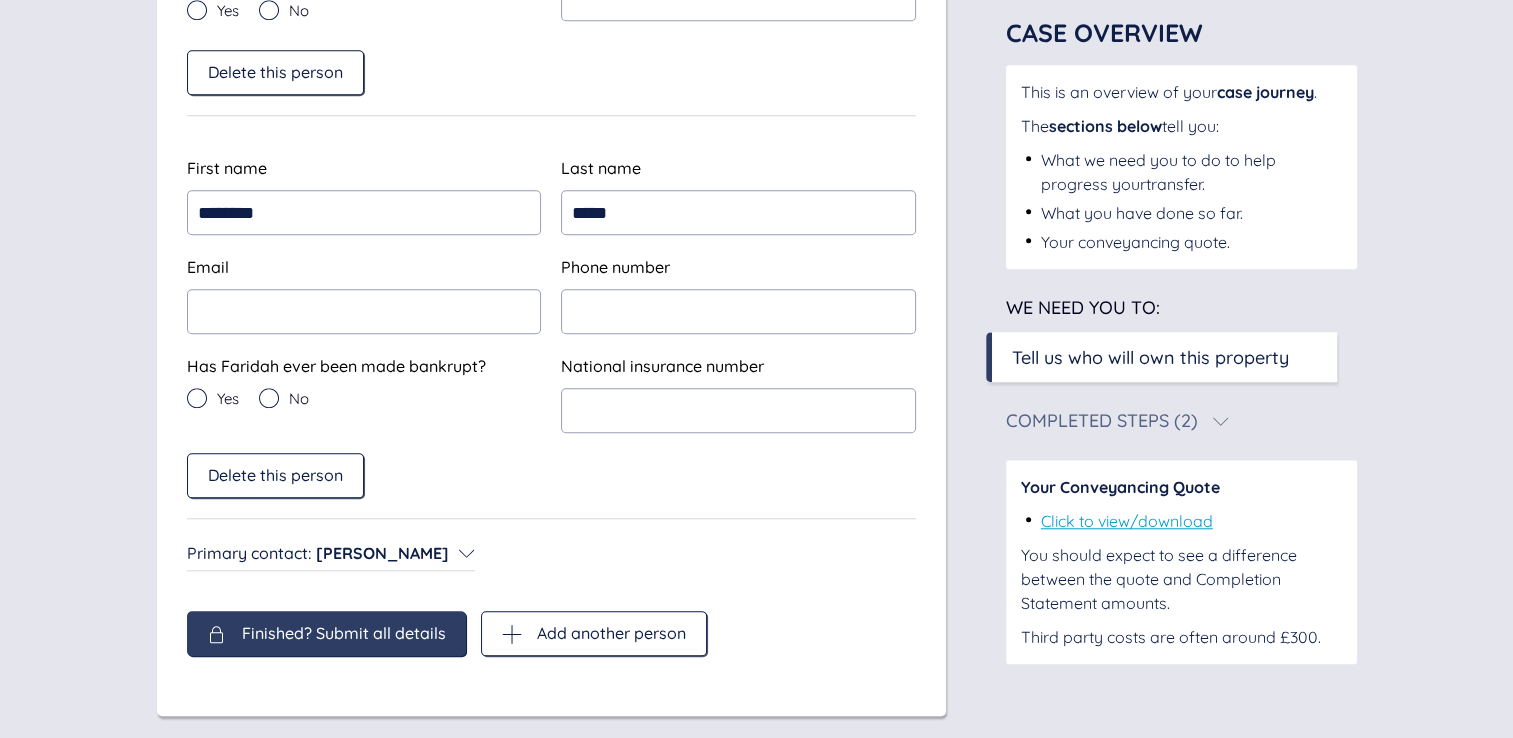 scroll, scrollTop: 1665, scrollLeft: 0, axis: vertical 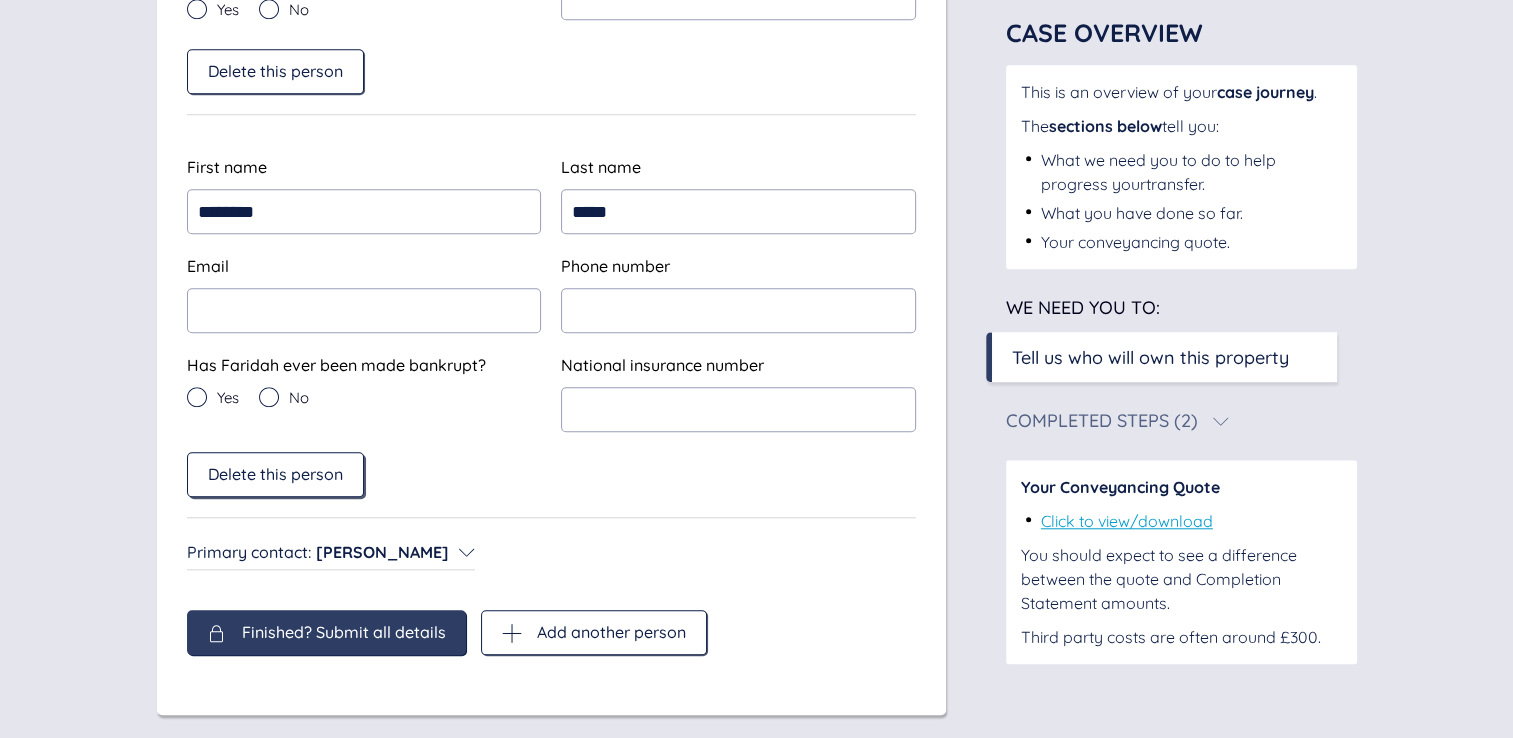 click on "Delete this person" at bounding box center (275, 474) 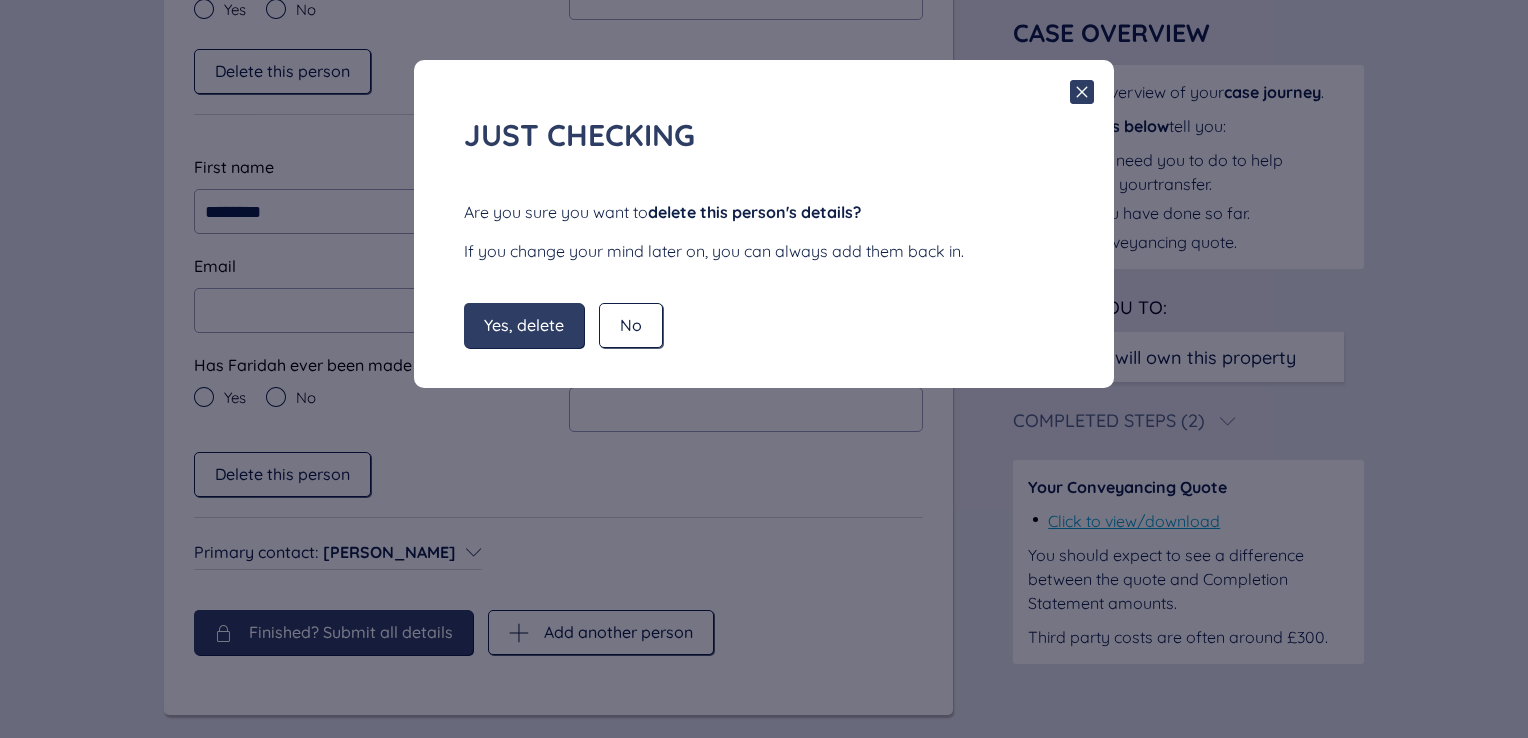 click on "Yes, delete" at bounding box center (524, 325) 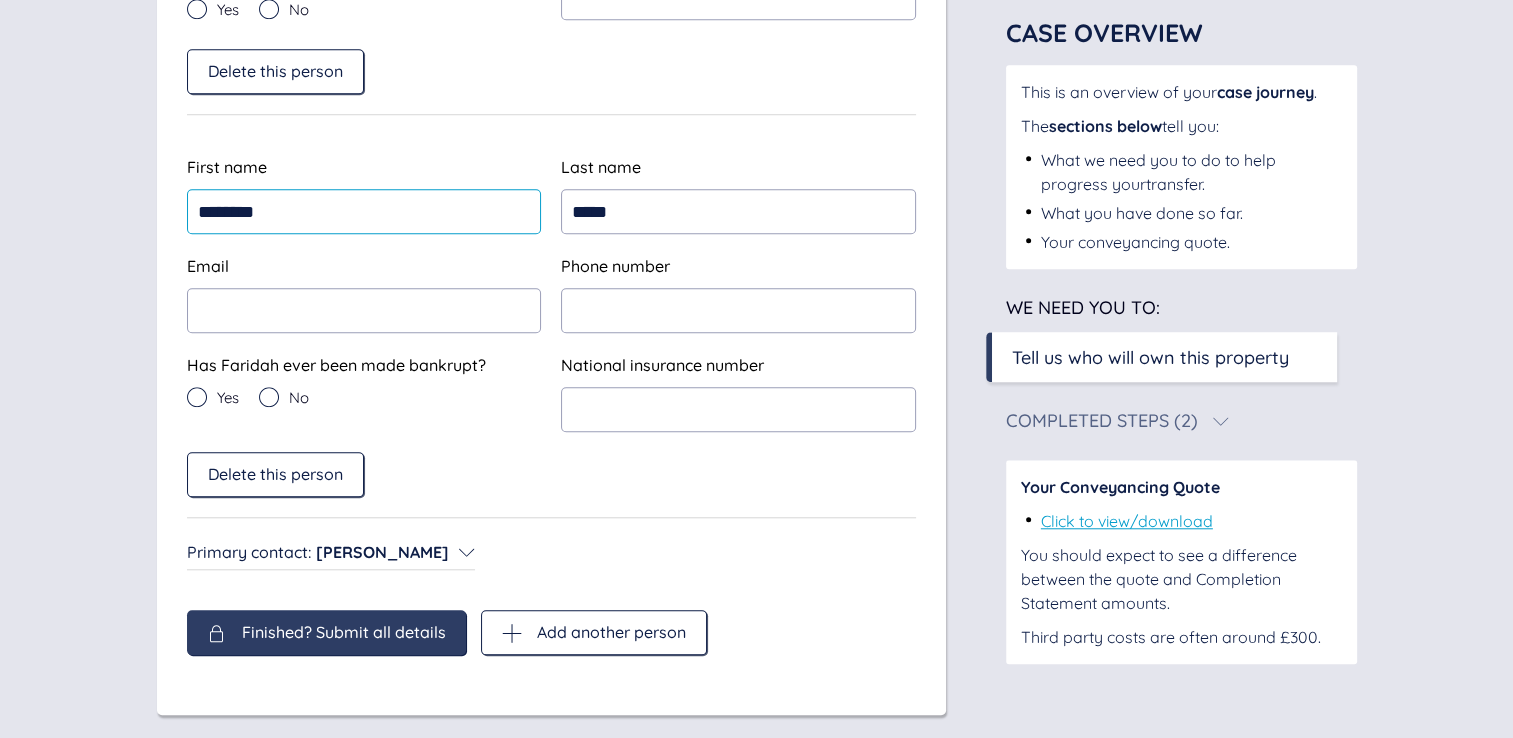 click on "*******" at bounding box center (364, 211) 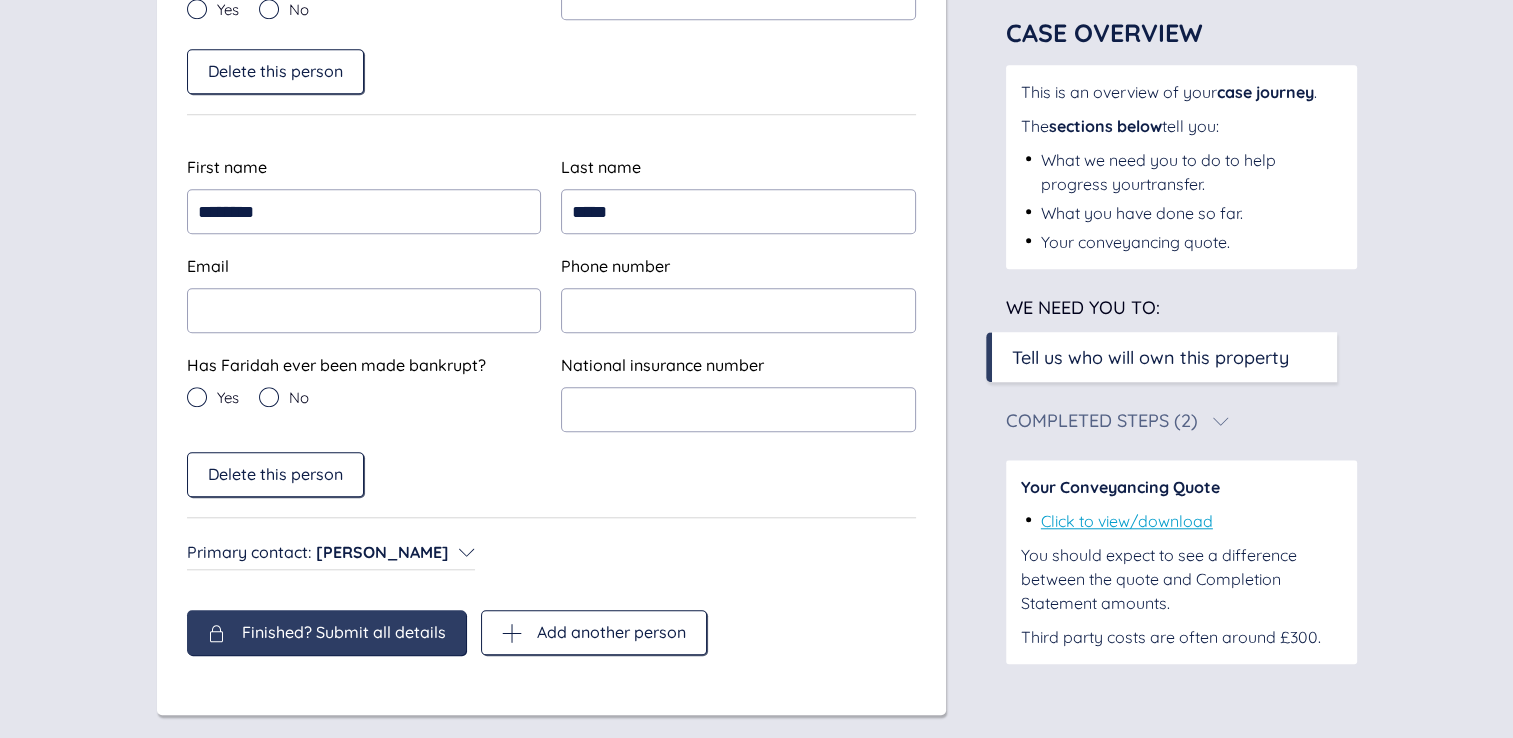 scroll, scrollTop: 1262, scrollLeft: 0, axis: vertical 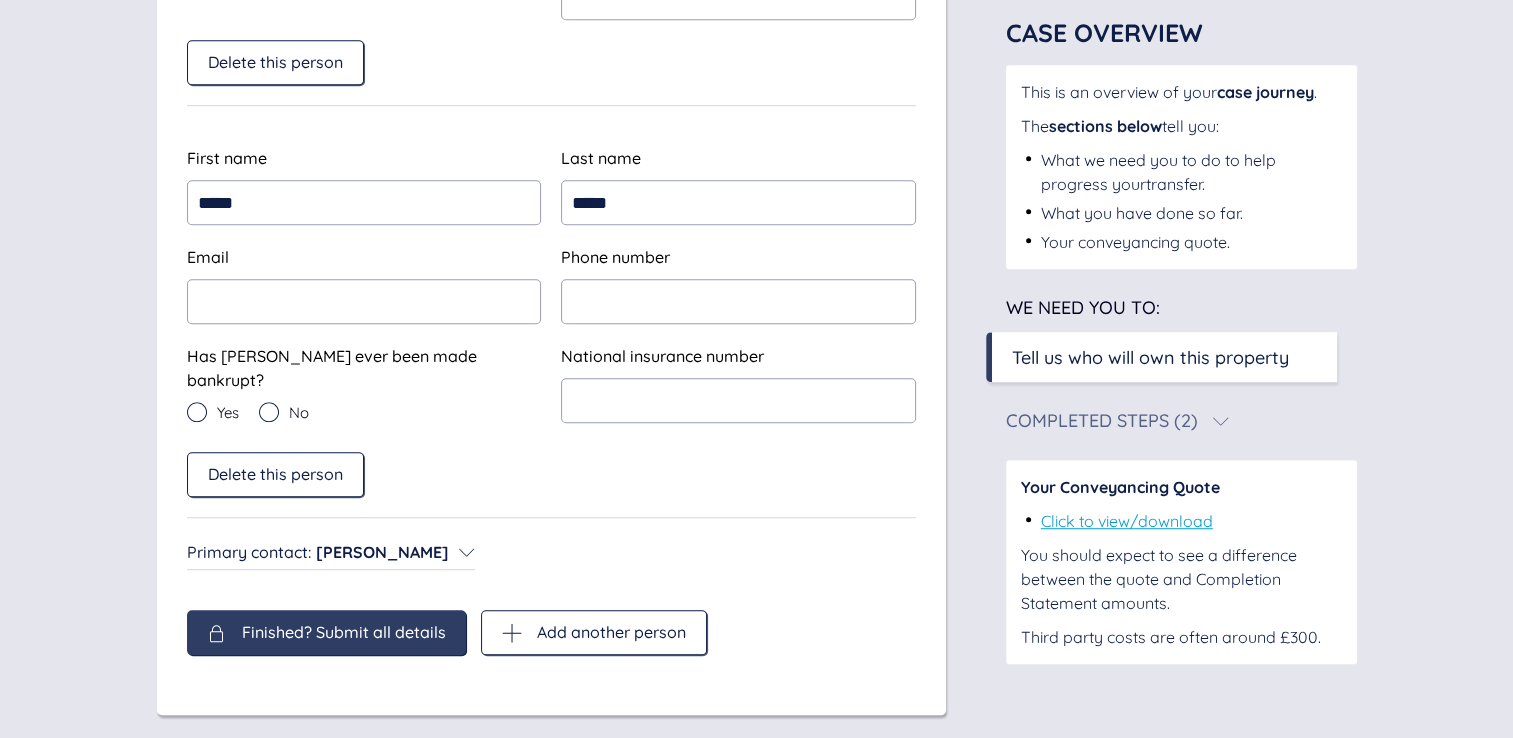 click on "Delete this person" at bounding box center [551, 474] 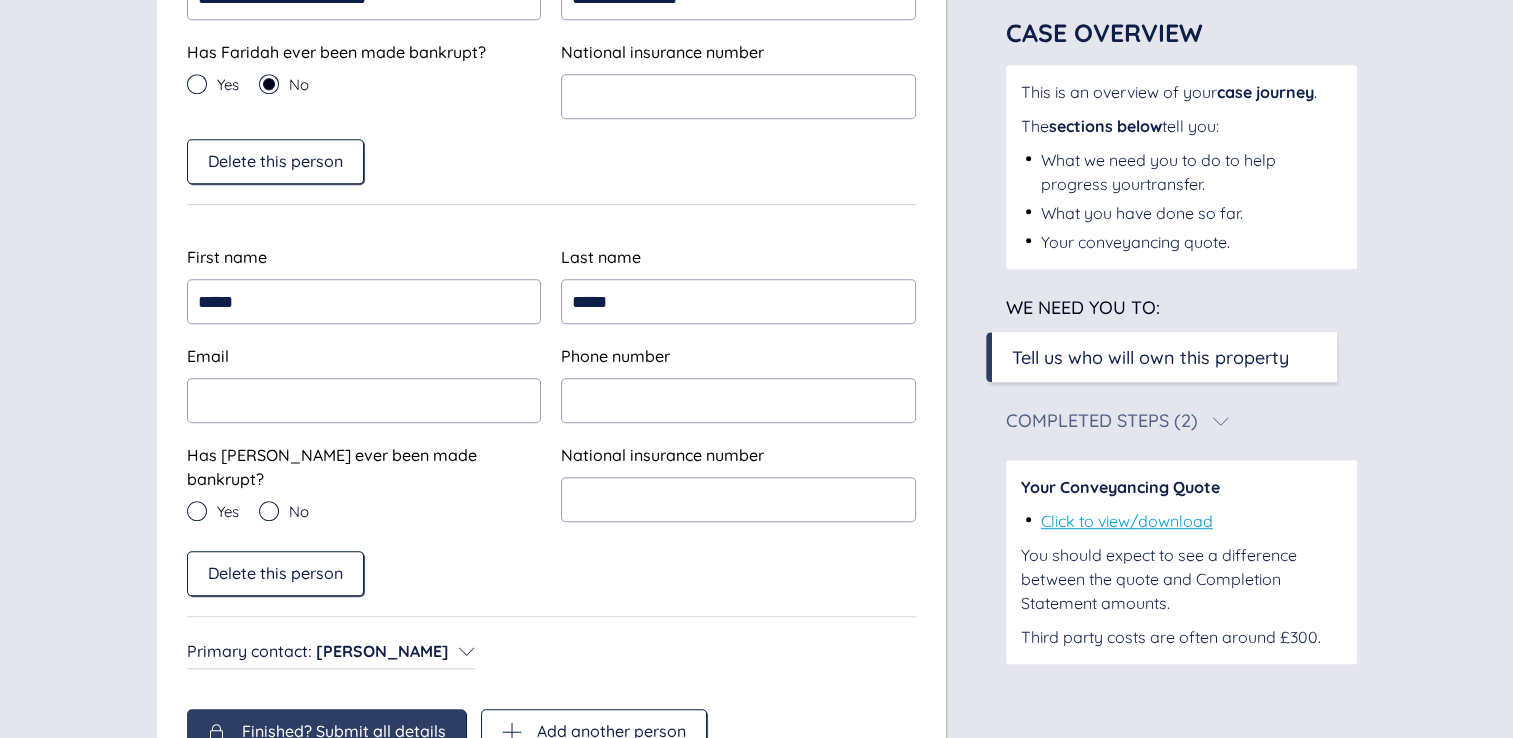 scroll, scrollTop: 1200, scrollLeft: 0, axis: vertical 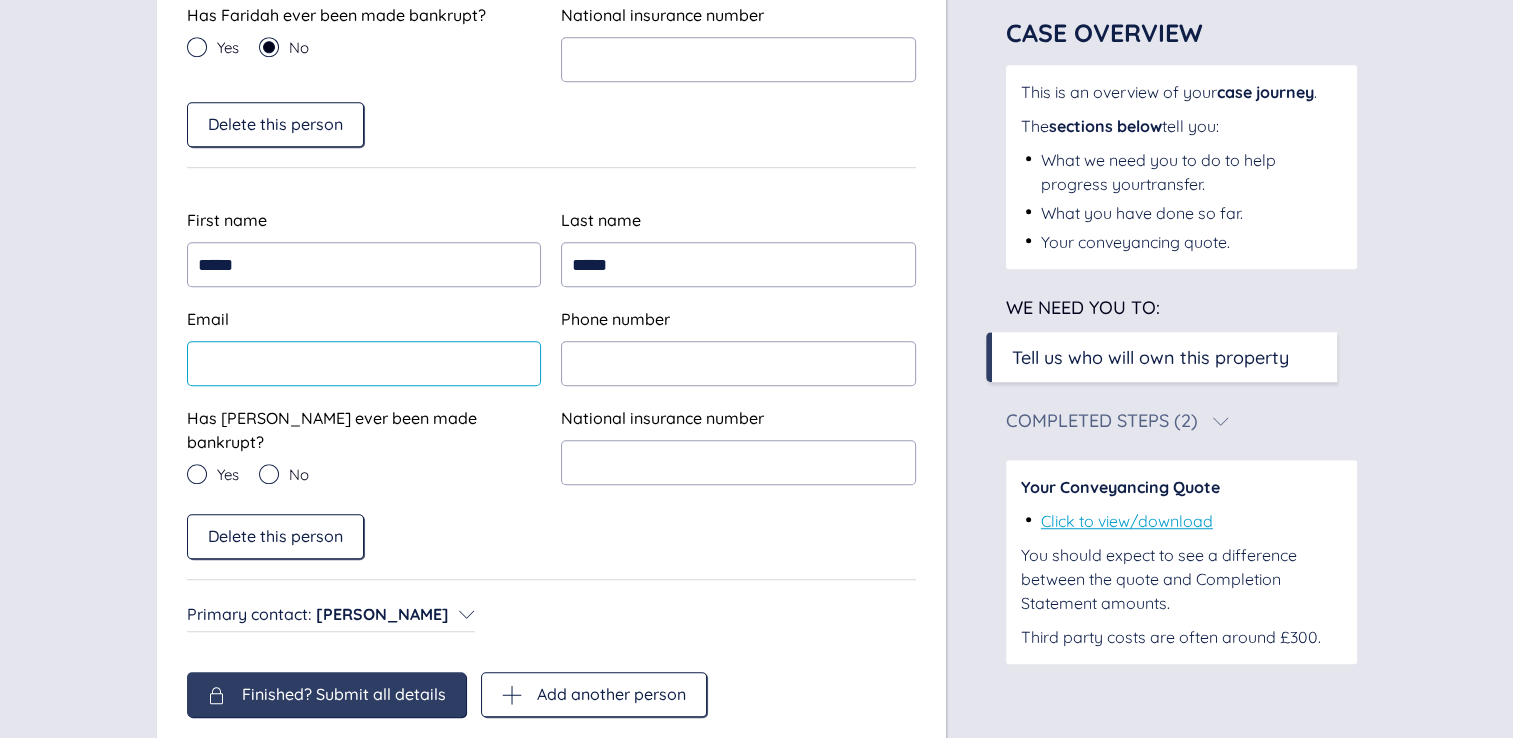 click at bounding box center [364, 363] 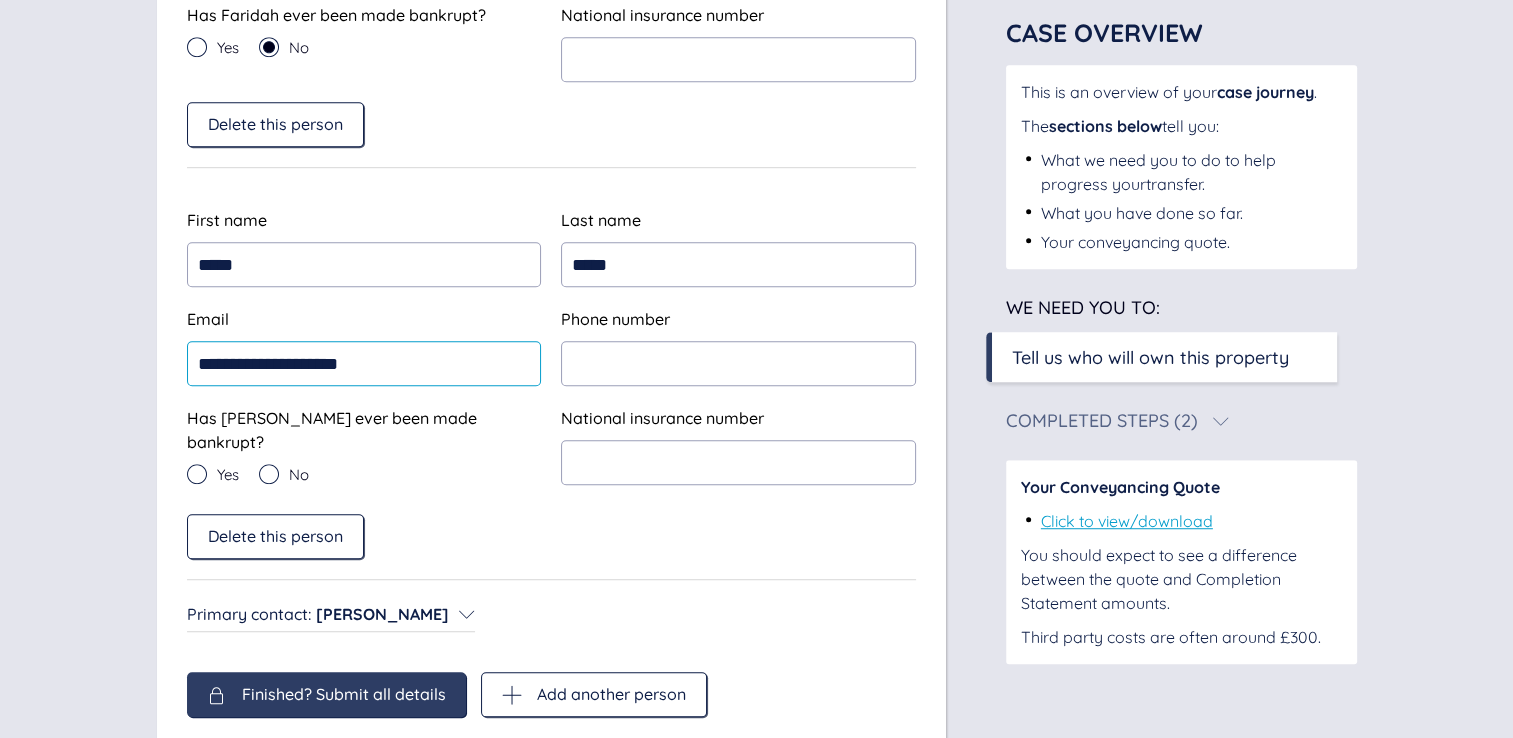 type on "**********" 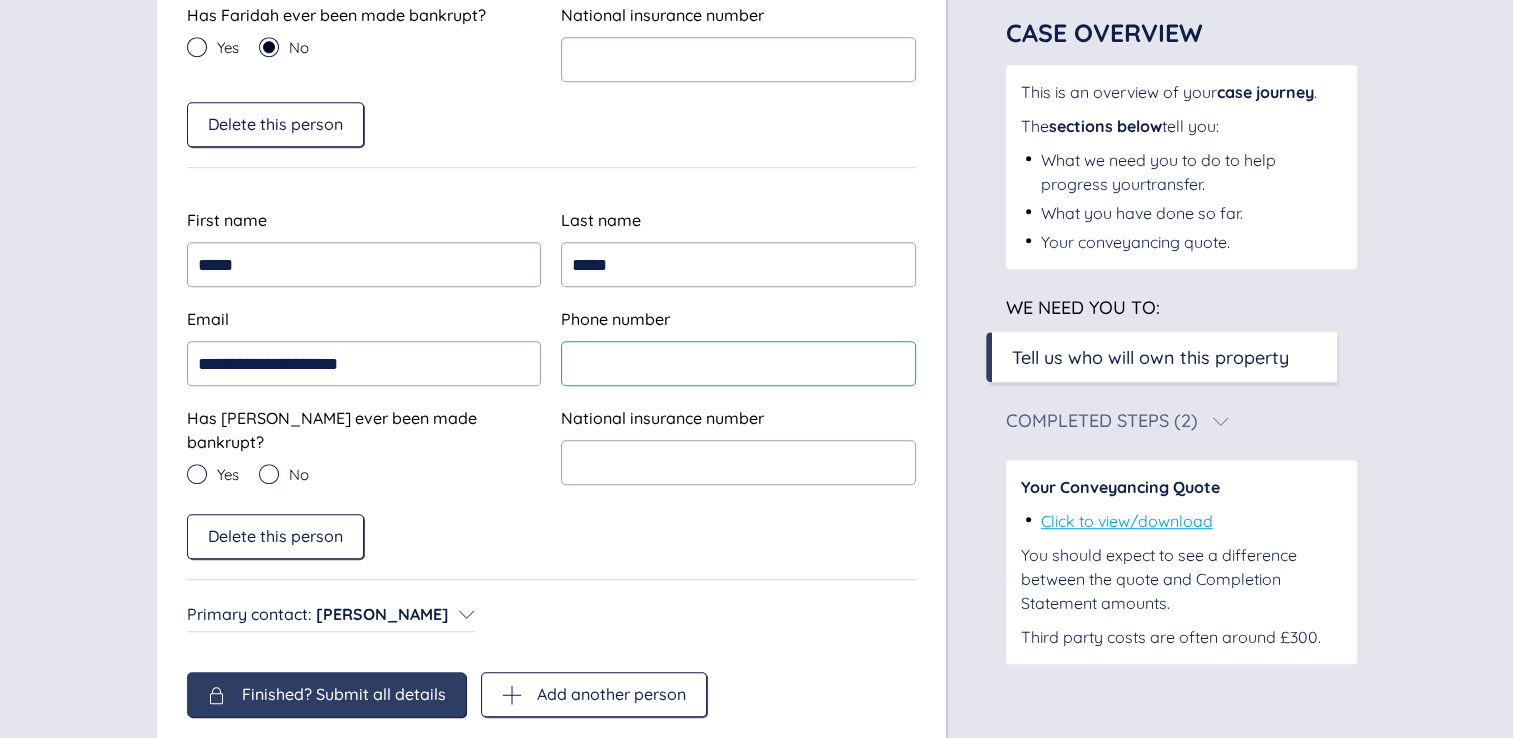 click at bounding box center (738, 363) 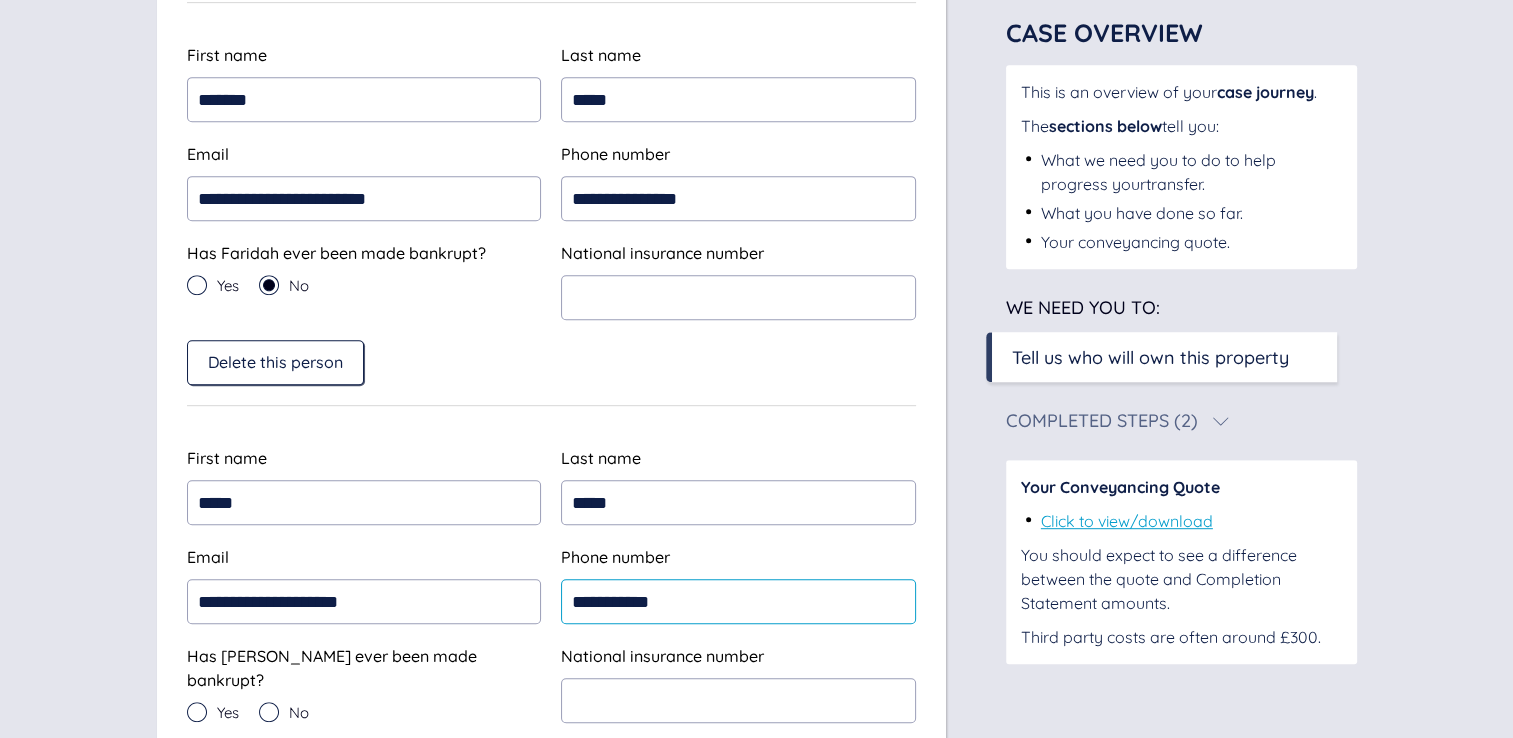scroll, scrollTop: 862, scrollLeft: 0, axis: vertical 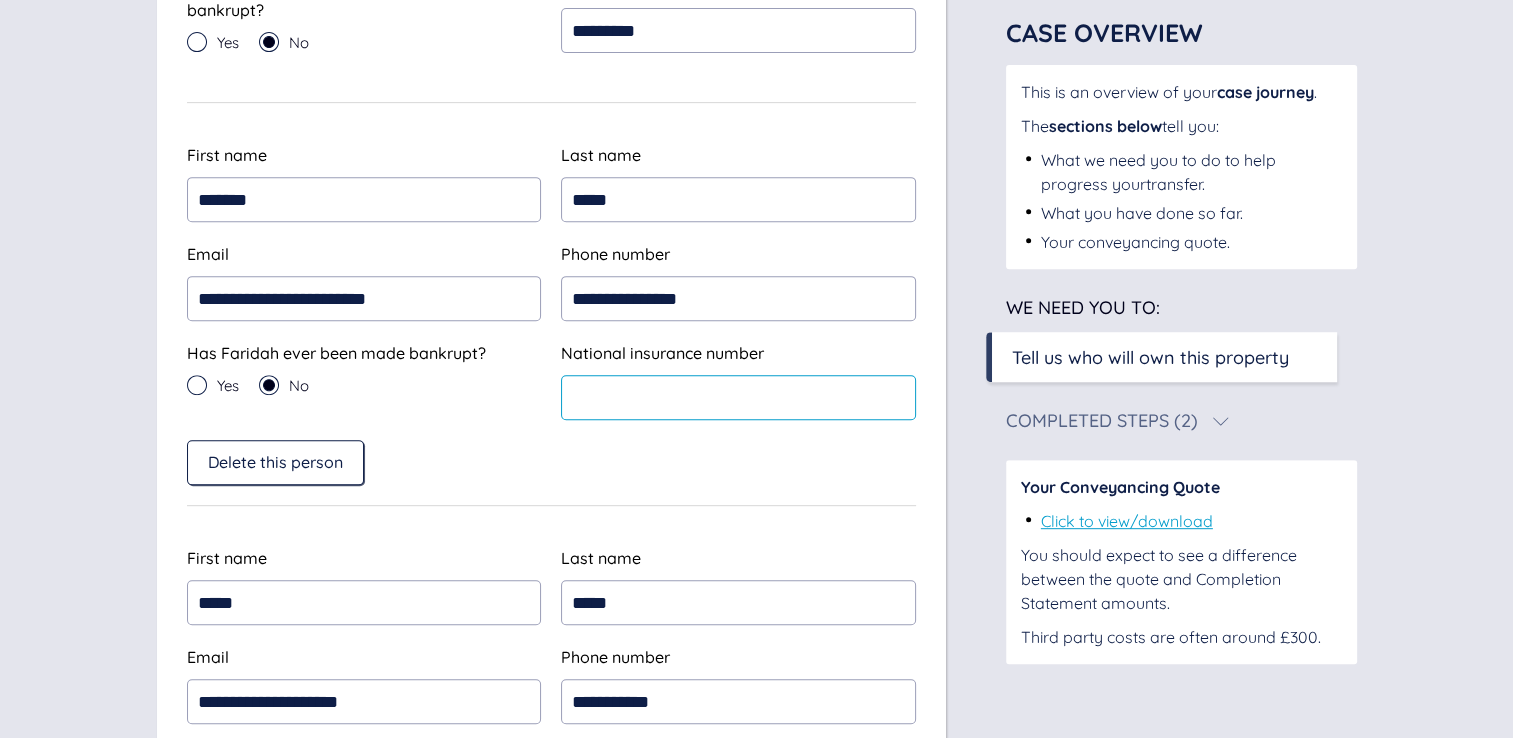 click at bounding box center (738, 397) 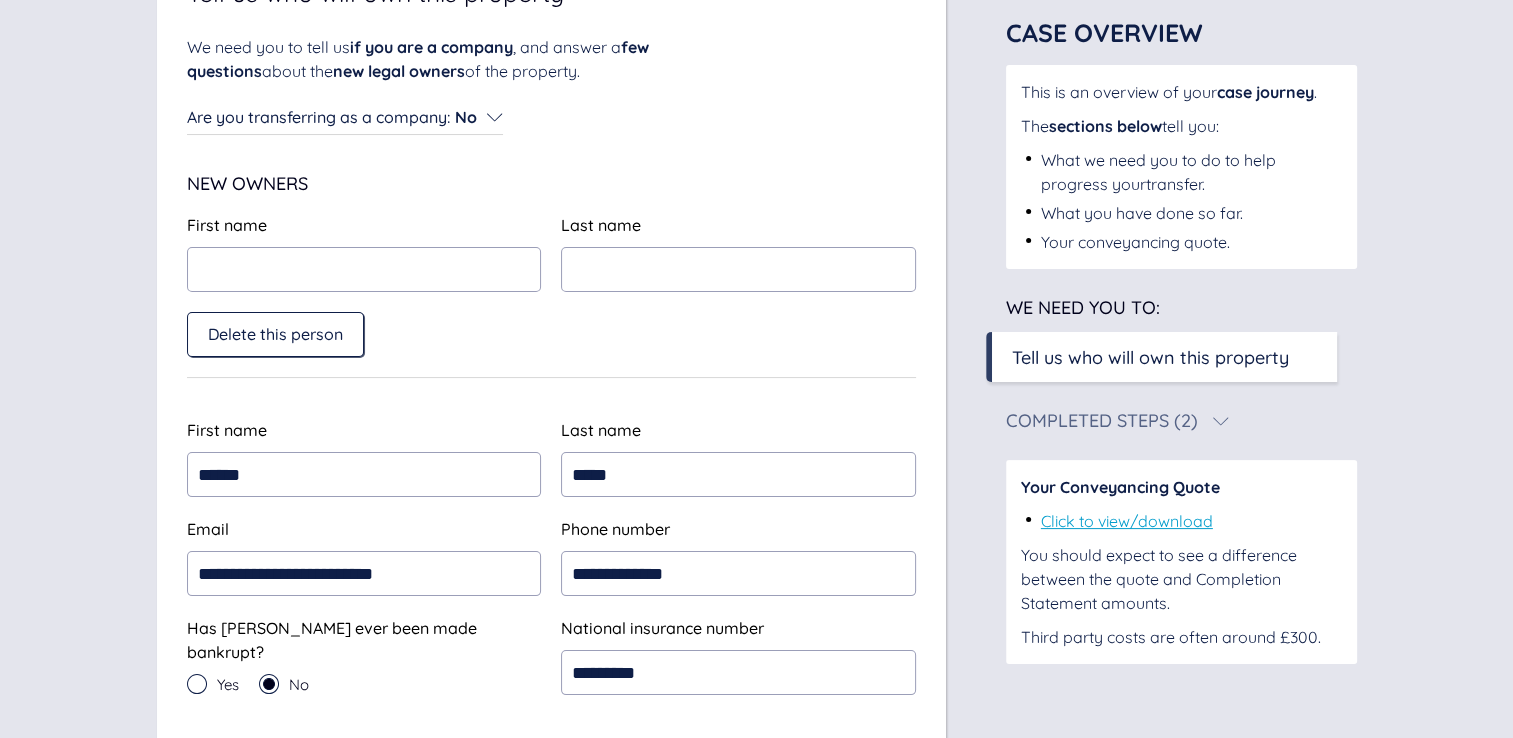 scroll, scrollTop: 162, scrollLeft: 0, axis: vertical 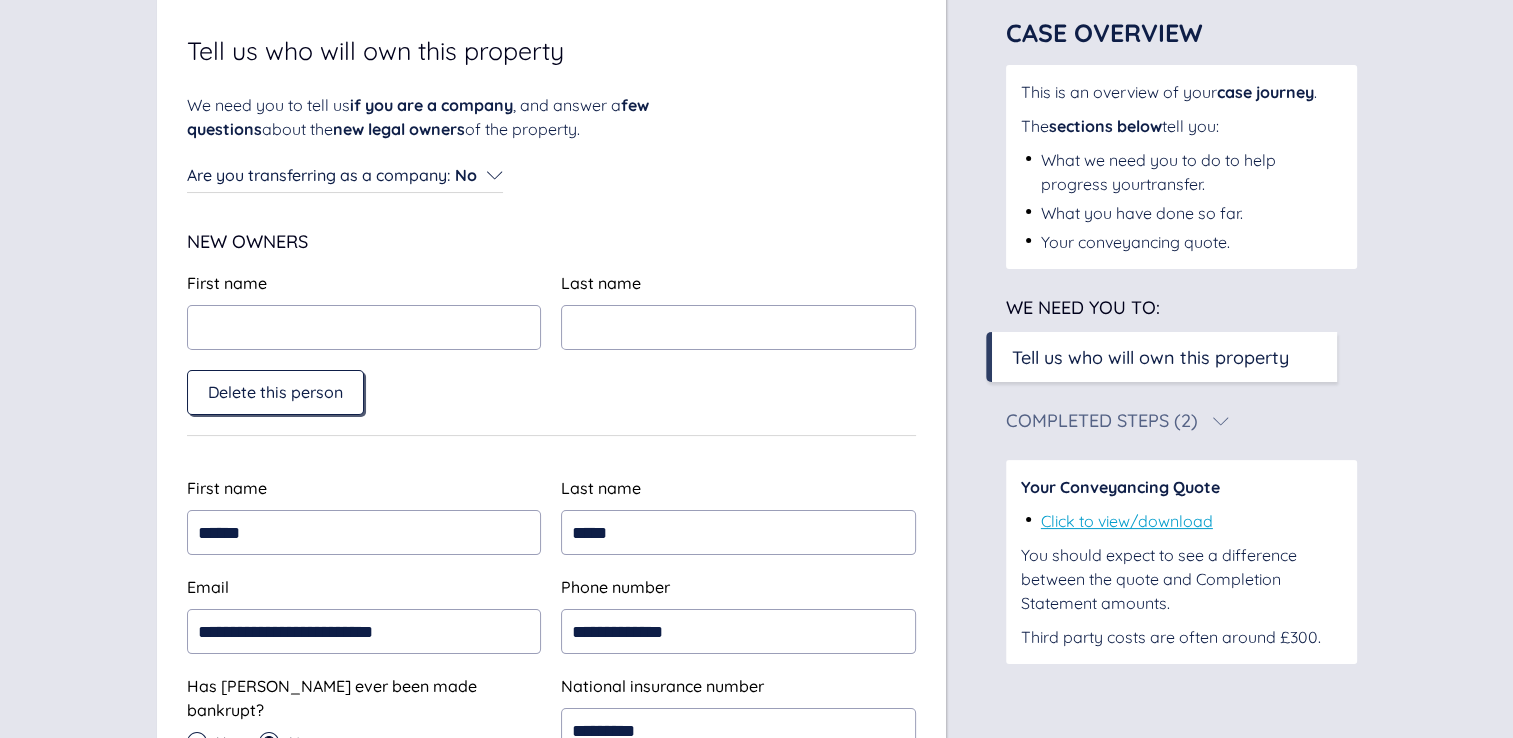 click on "Delete this person" at bounding box center (275, 392) 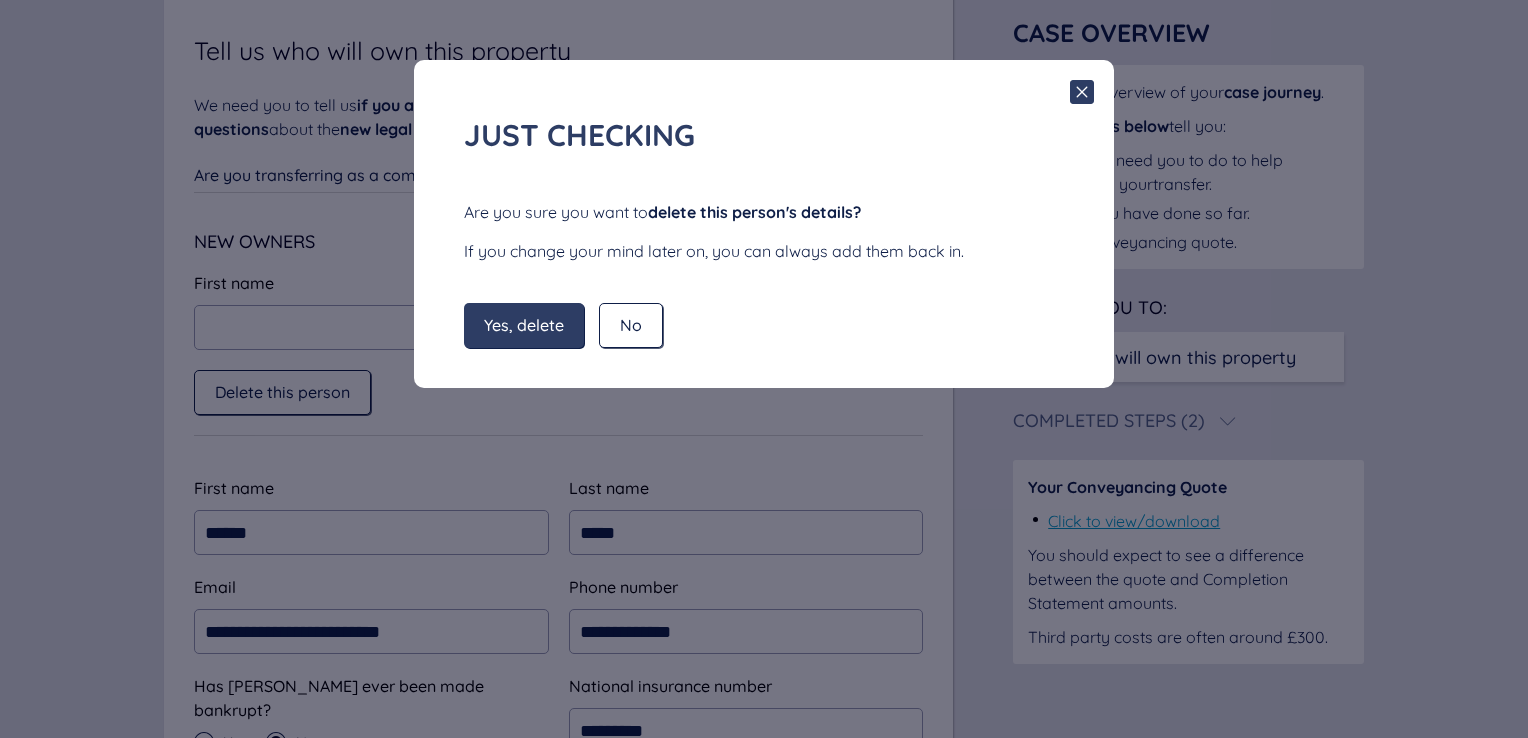 click on "Yes, delete" at bounding box center (524, 325) 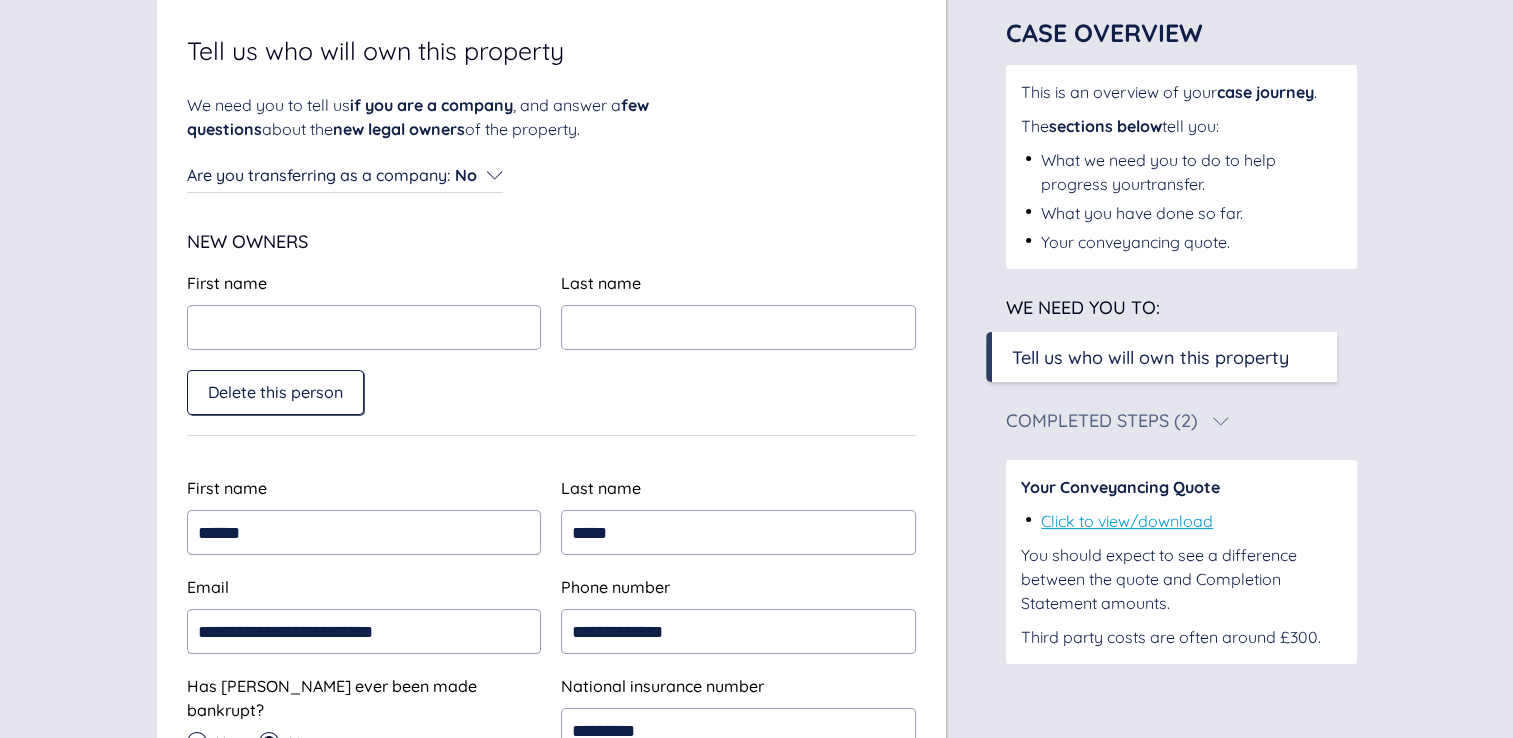 type on "**********" 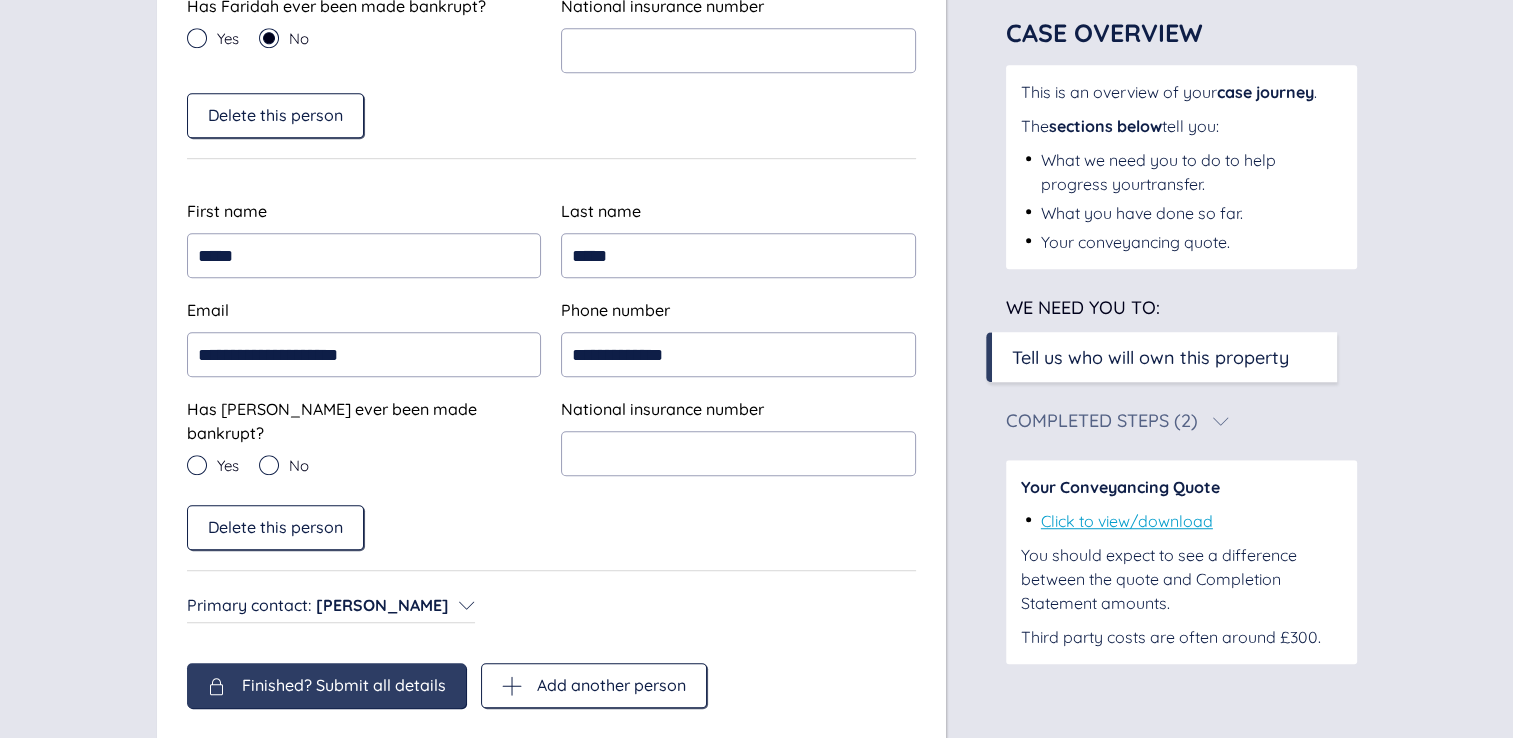 scroll, scrollTop: 1262, scrollLeft: 0, axis: vertical 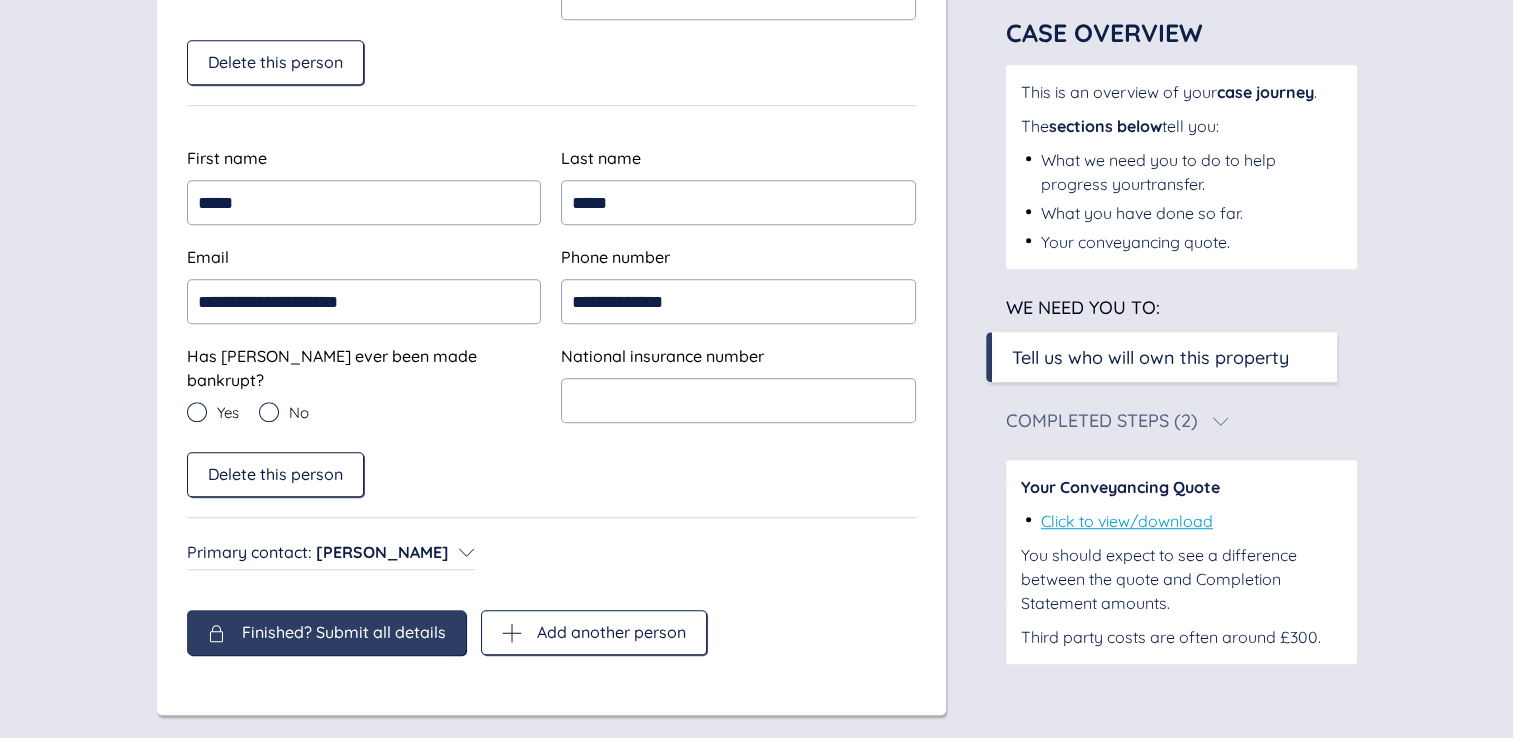 click 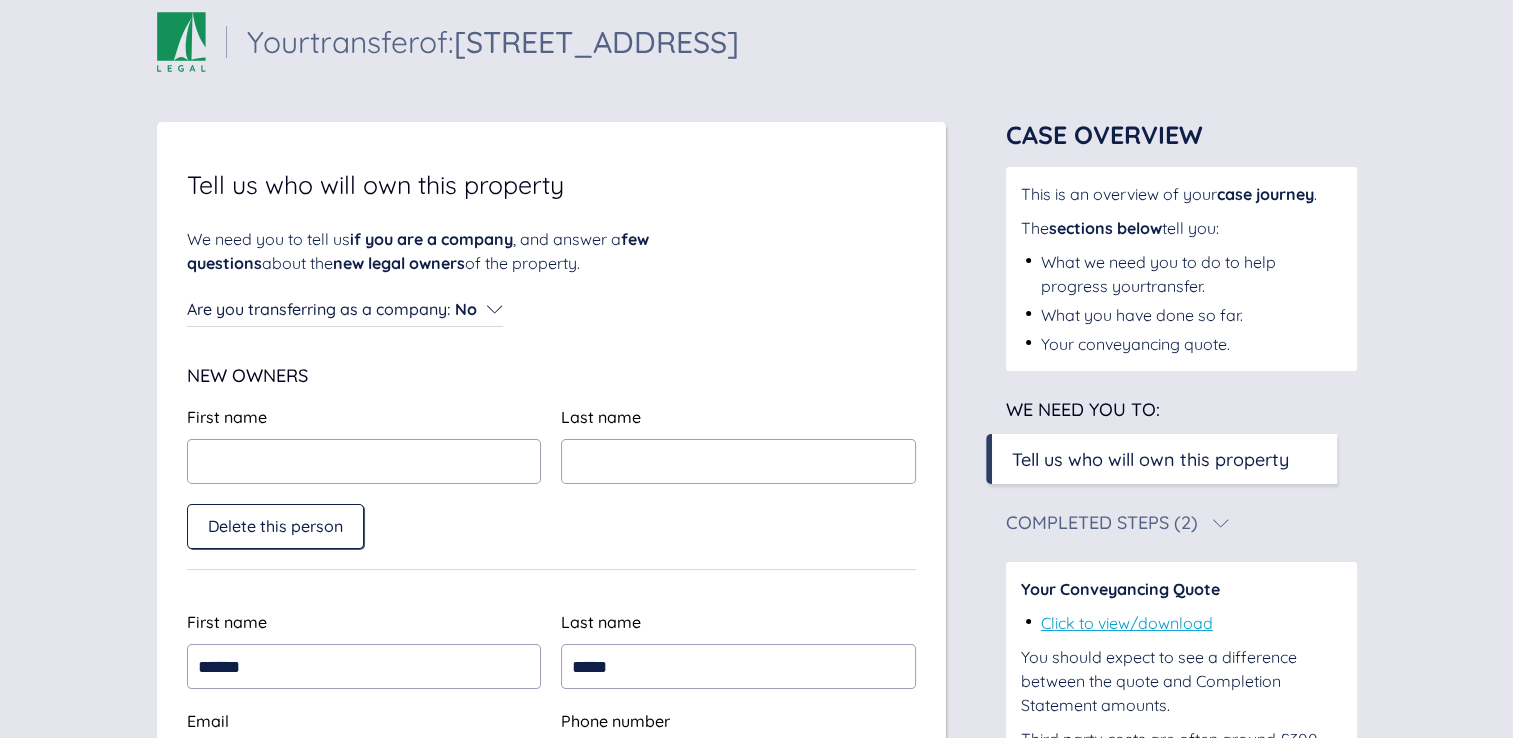 scroll, scrollTop: 0, scrollLeft: 0, axis: both 